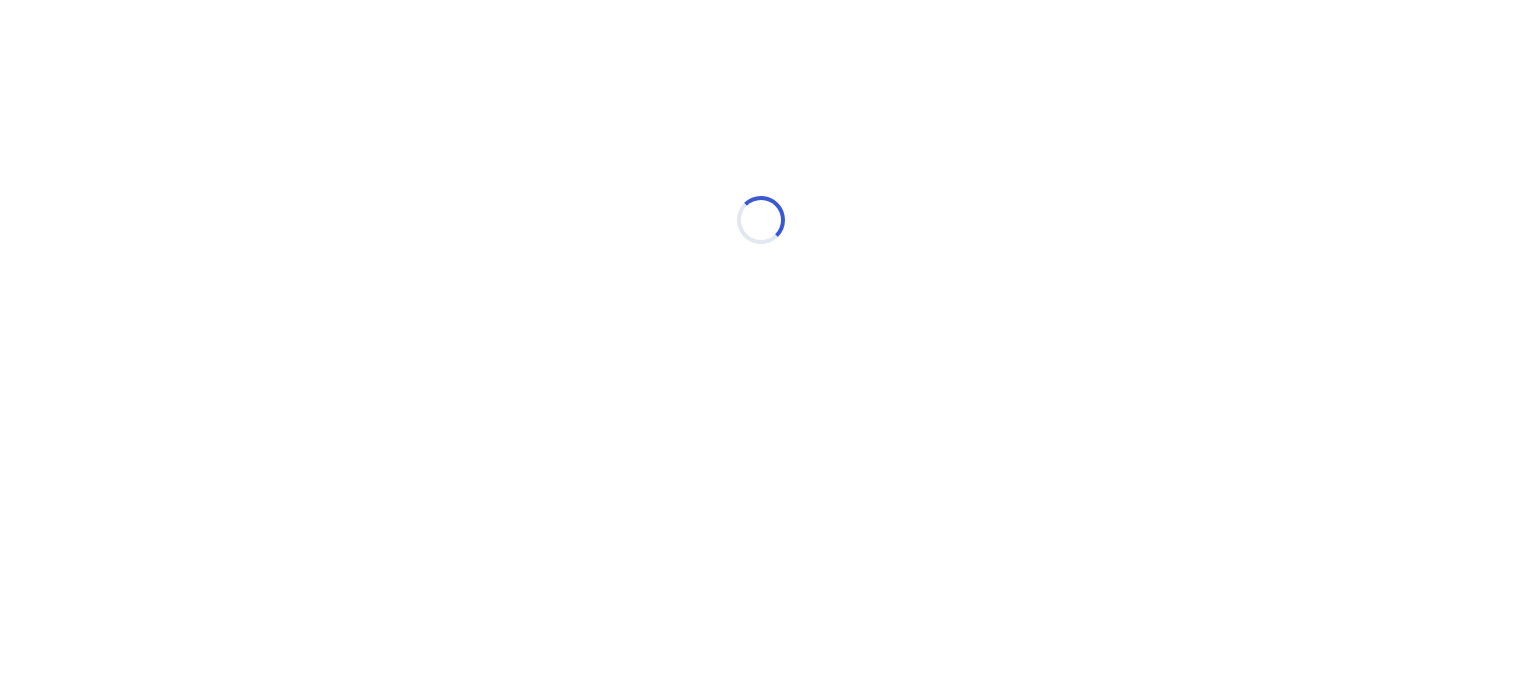 scroll, scrollTop: 0, scrollLeft: 0, axis: both 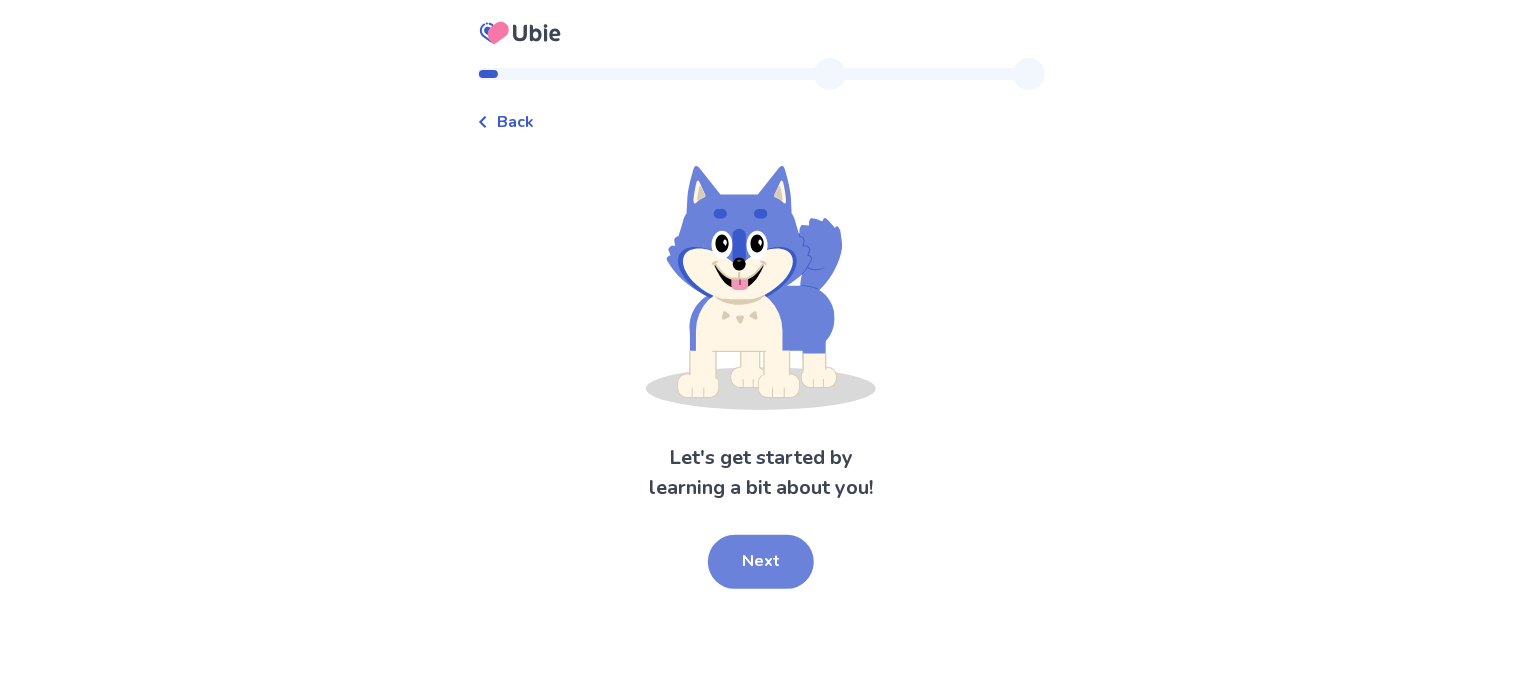 click on "Next" at bounding box center (761, 562) 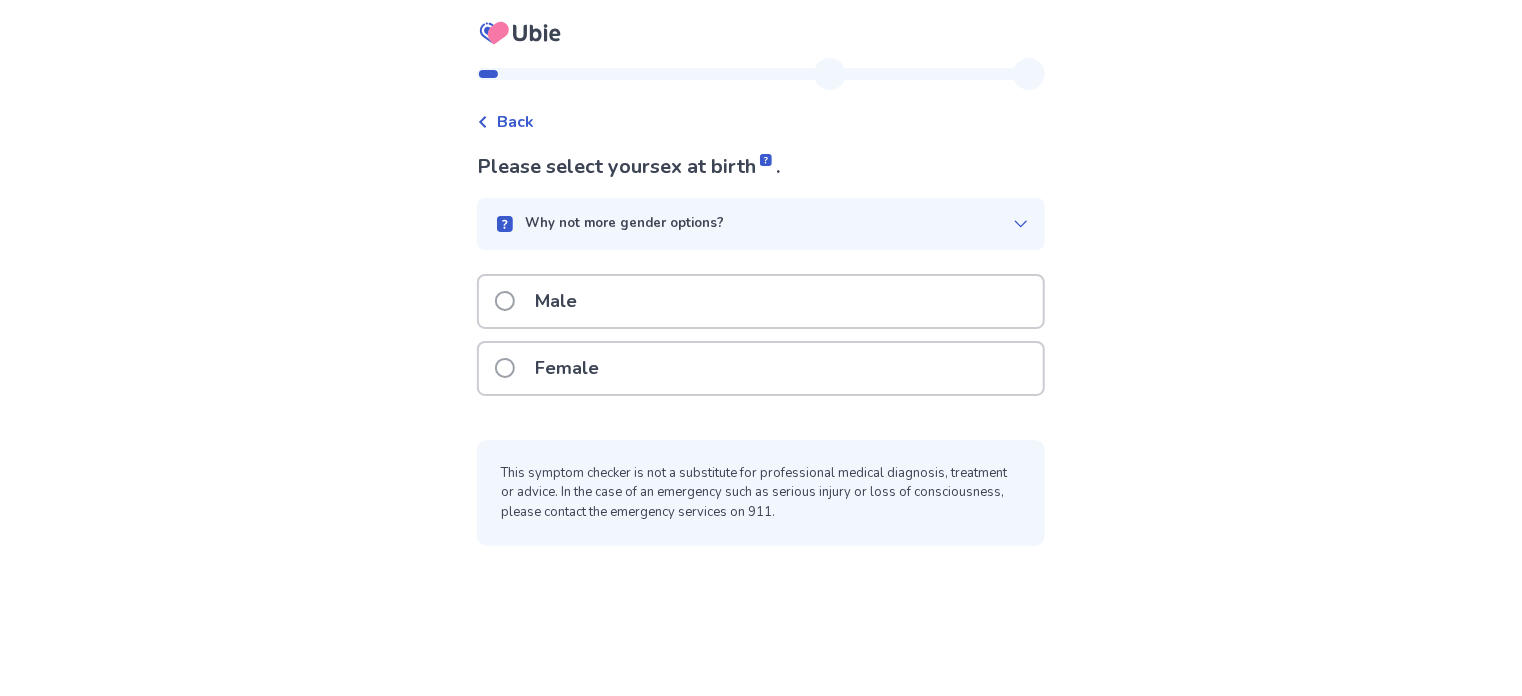 click at bounding box center (505, 301) 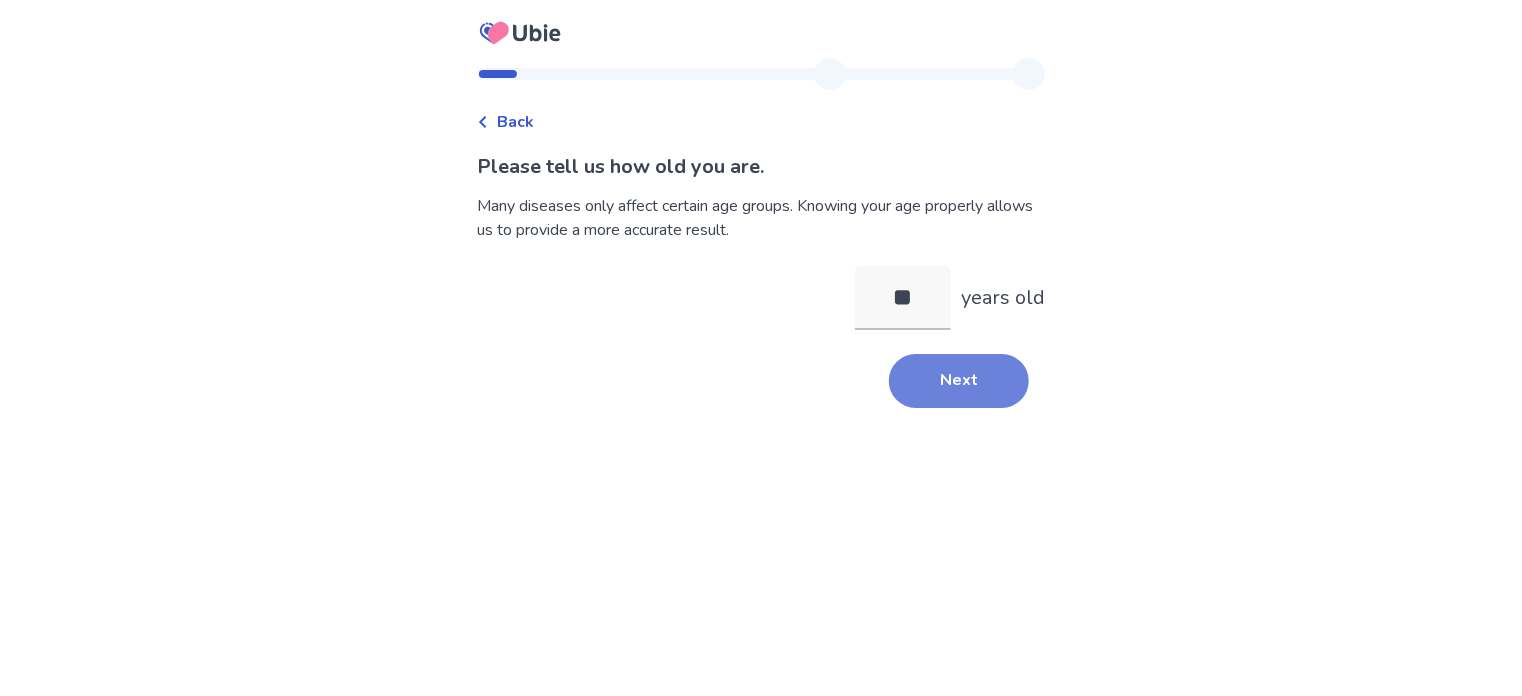 type on "**" 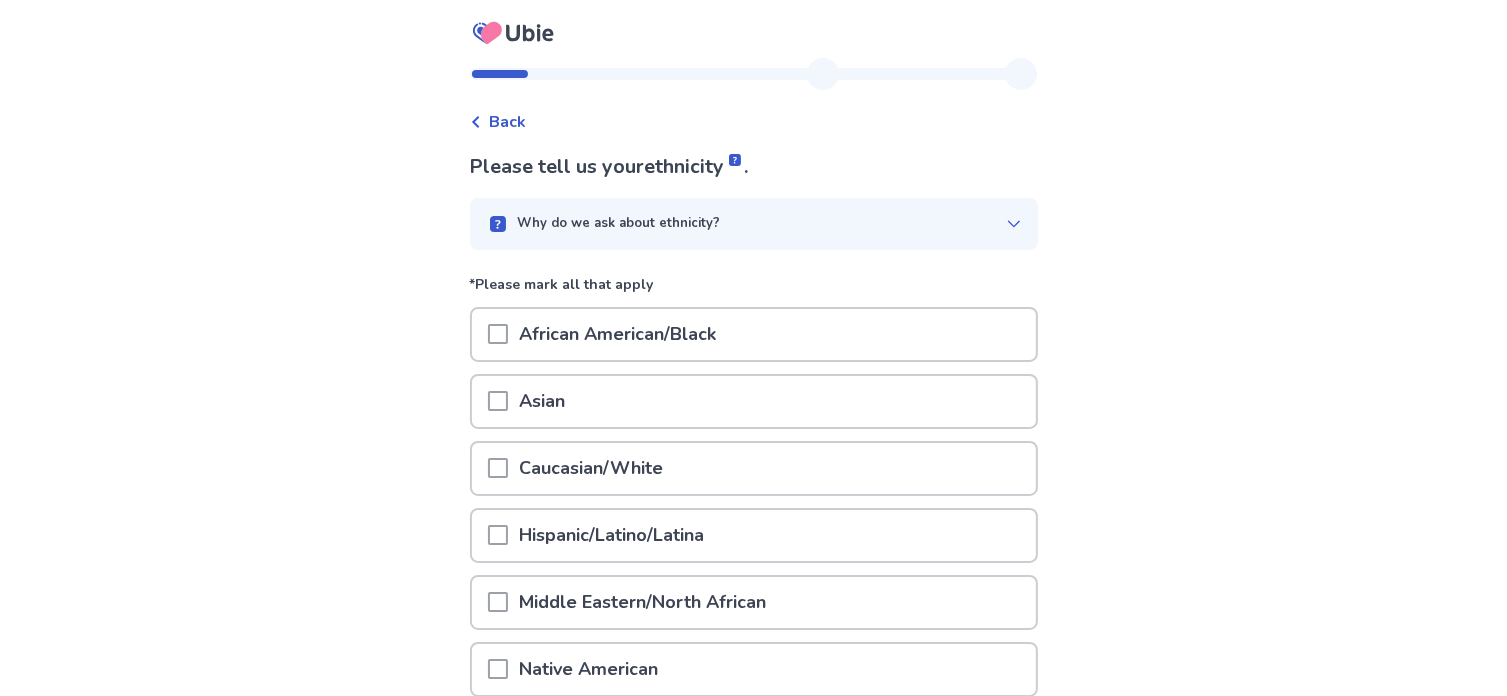 click at bounding box center (498, 468) 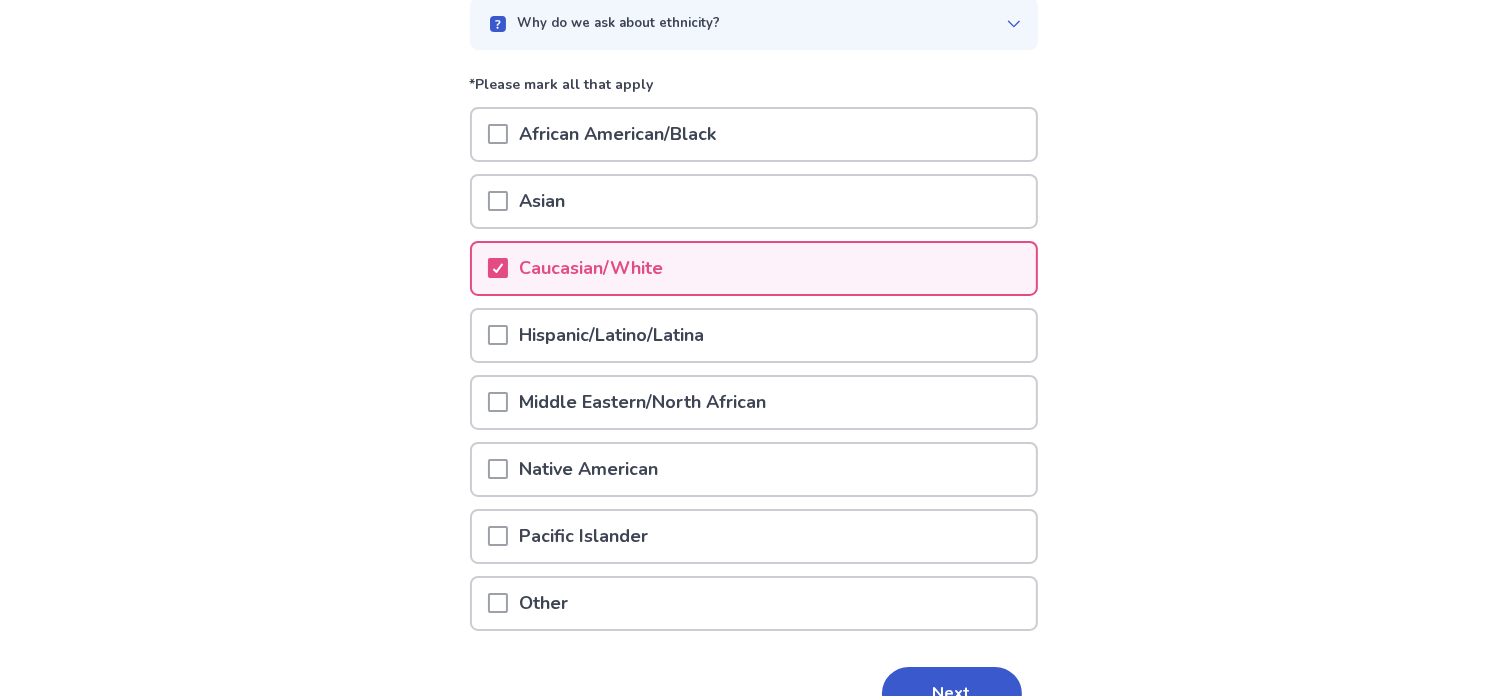 scroll, scrollTop: 306, scrollLeft: 0, axis: vertical 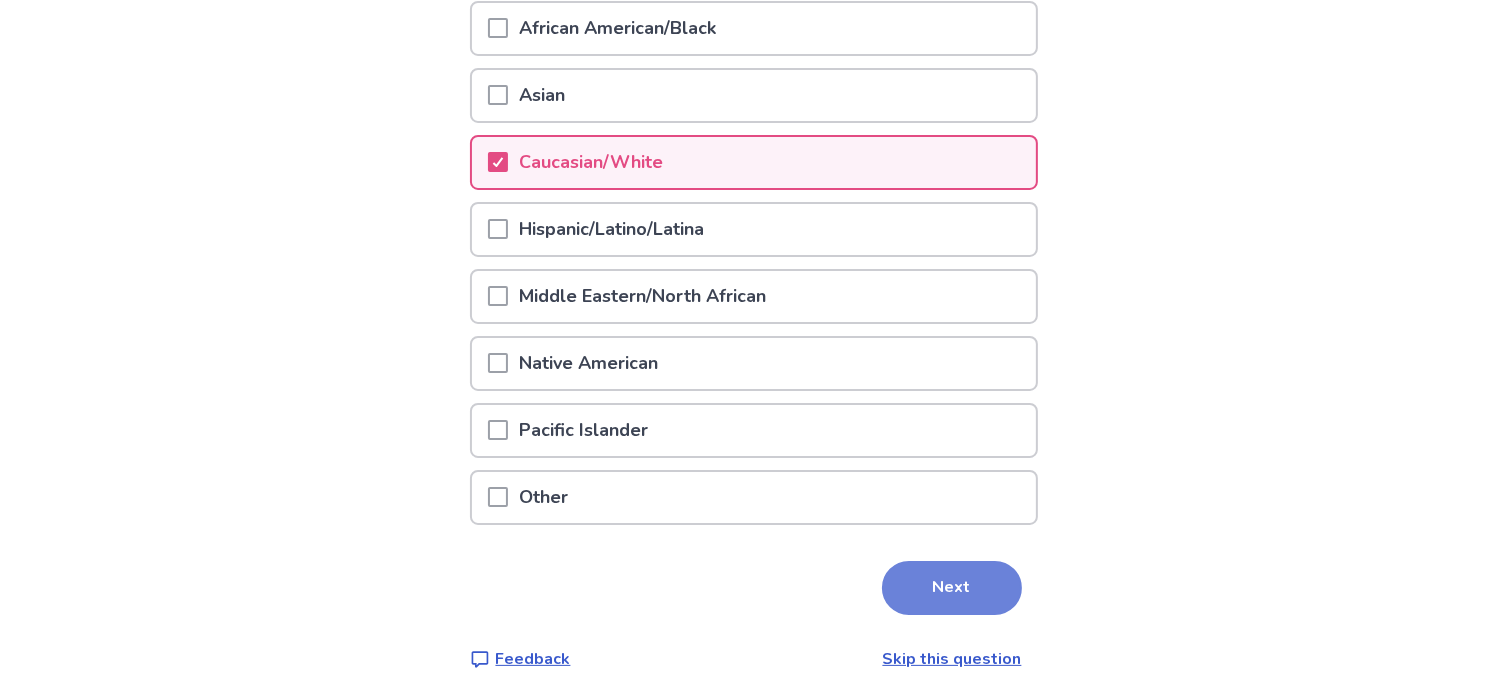 click on "Next" at bounding box center (952, 588) 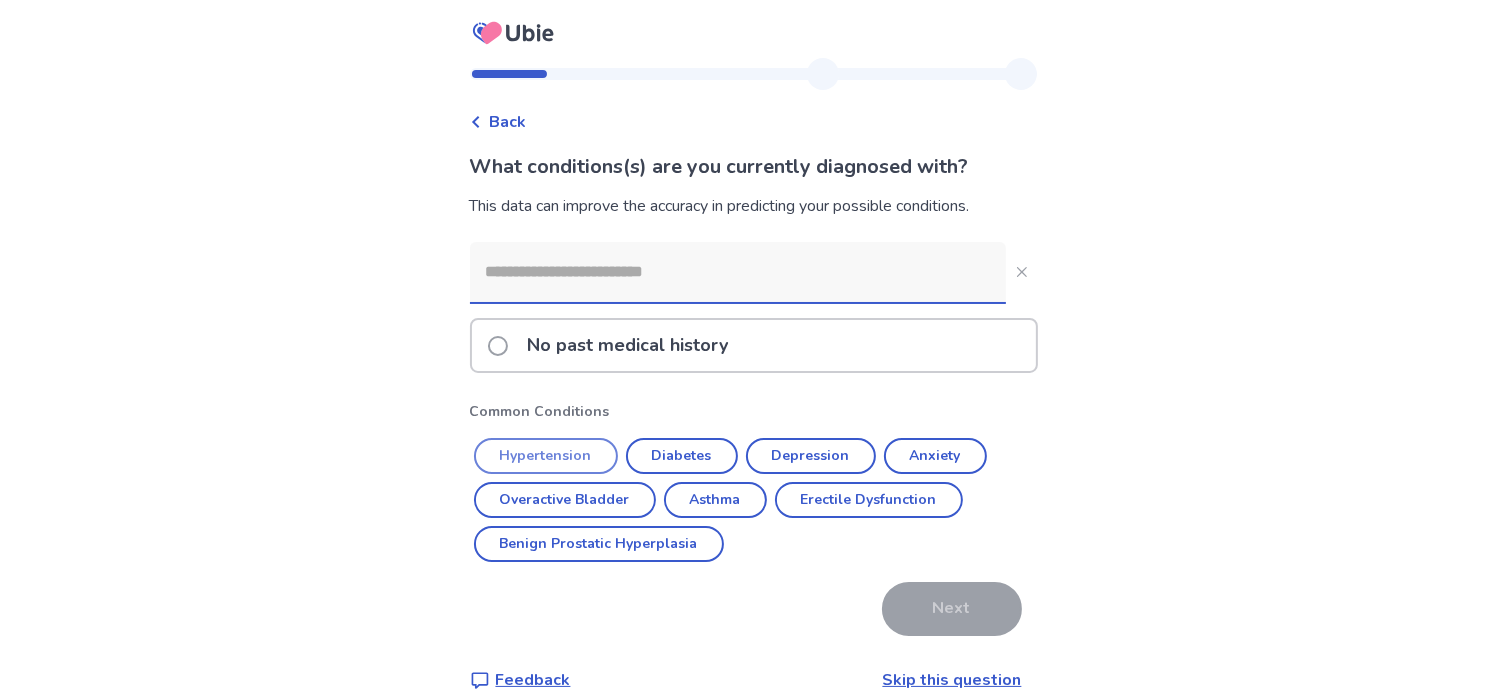 click on "Hypertension" at bounding box center [546, 456] 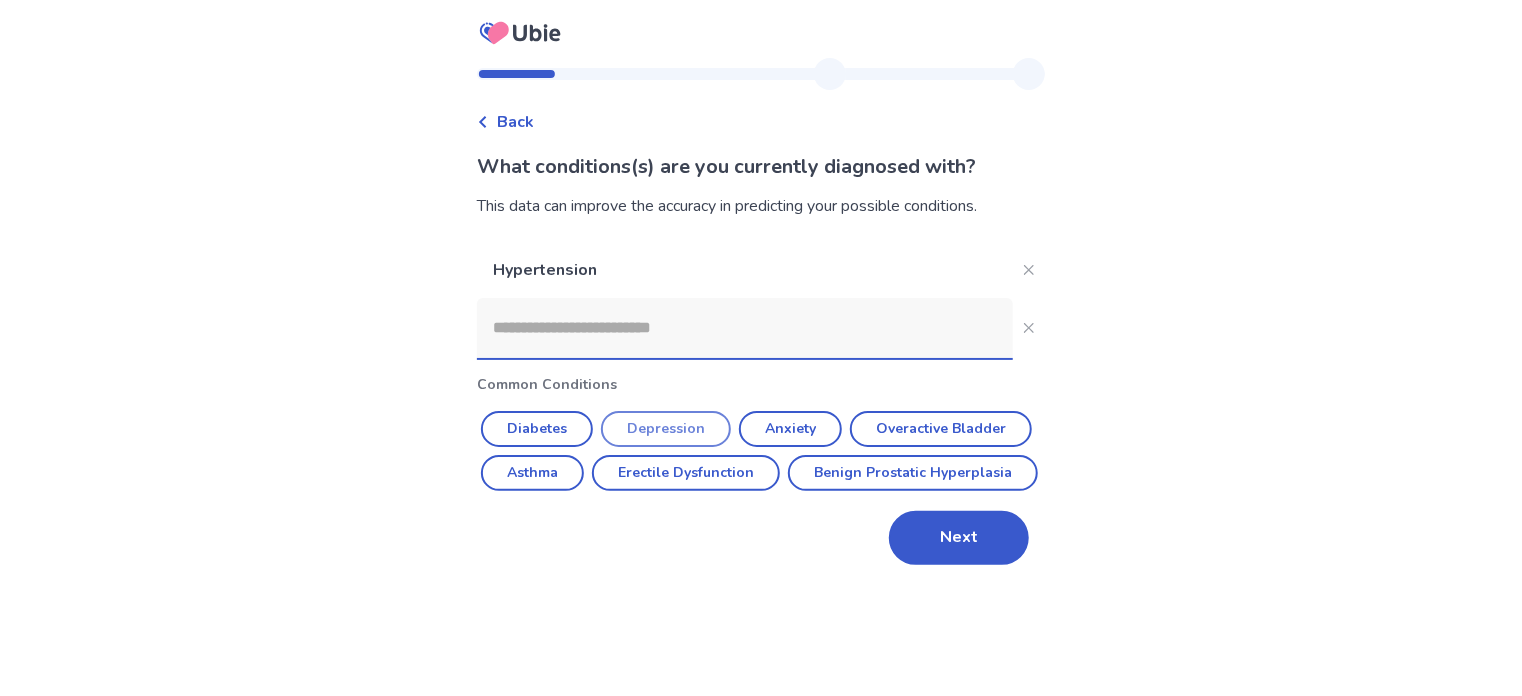 click on "Depression" at bounding box center [666, 429] 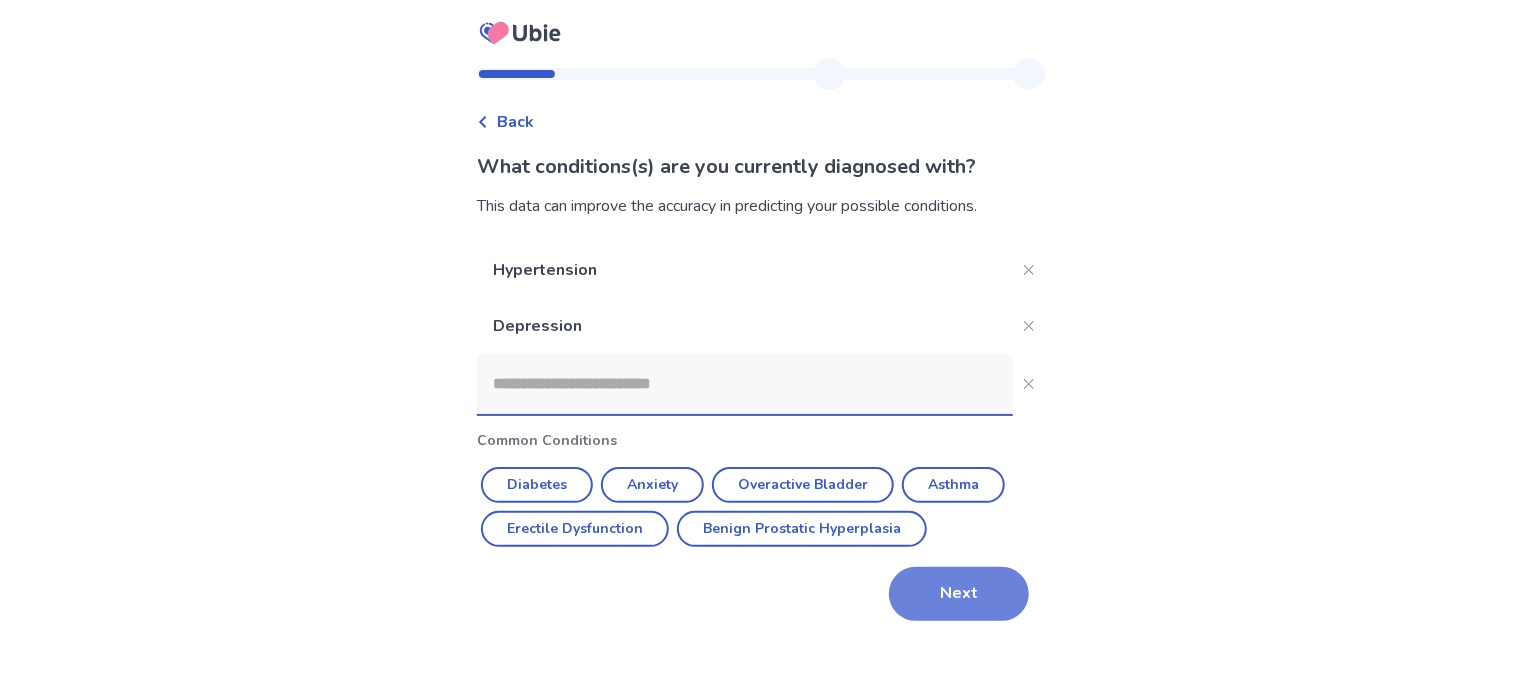 click on "Next" at bounding box center (959, 594) 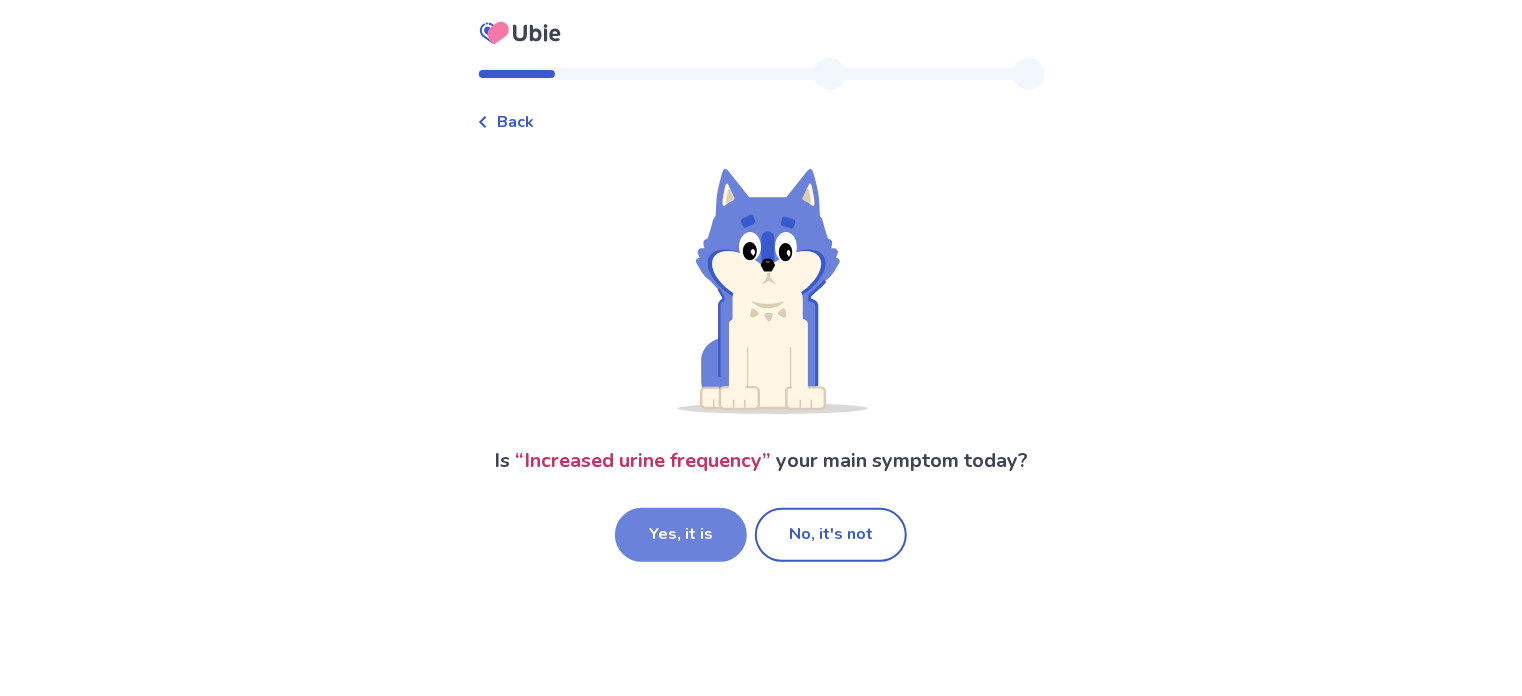 click on "Yes, it is" at bounding box center (681, 535) 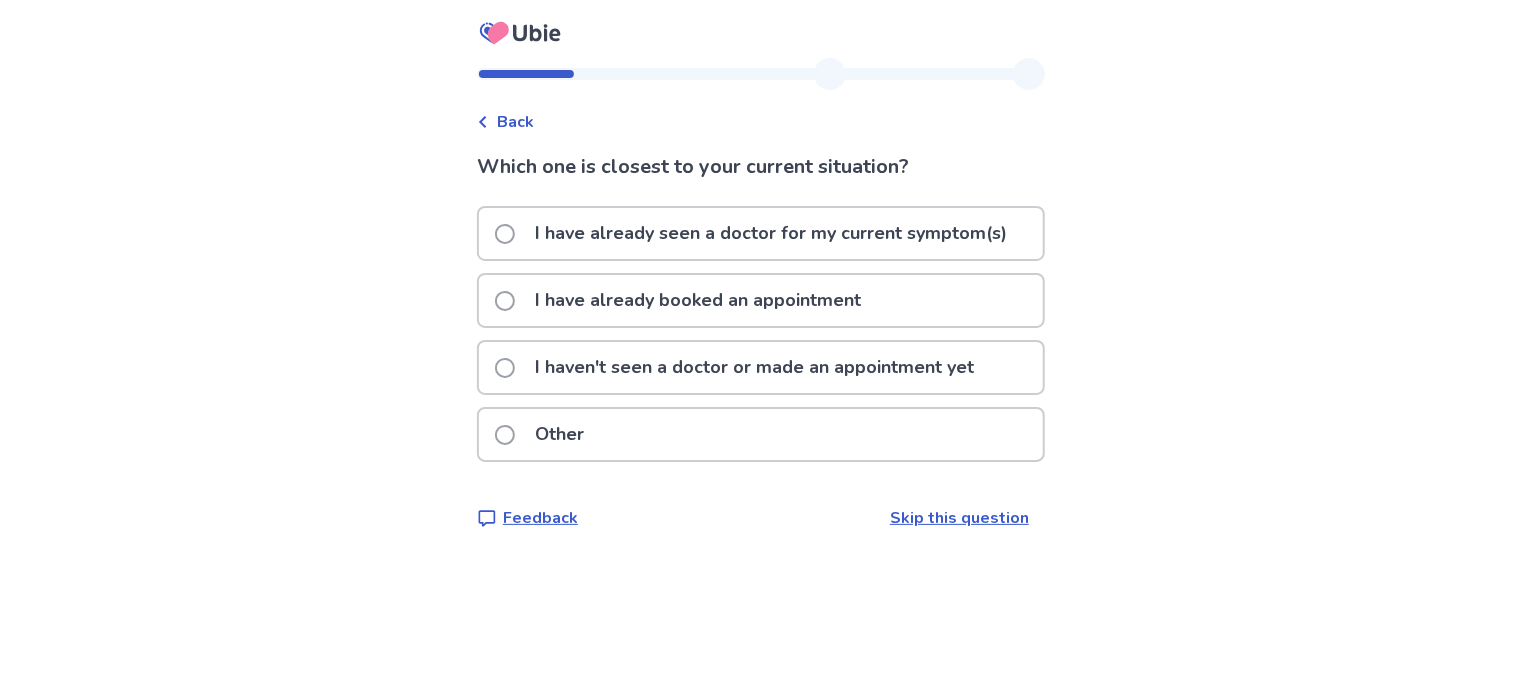 click at bounding box center (505, 234) 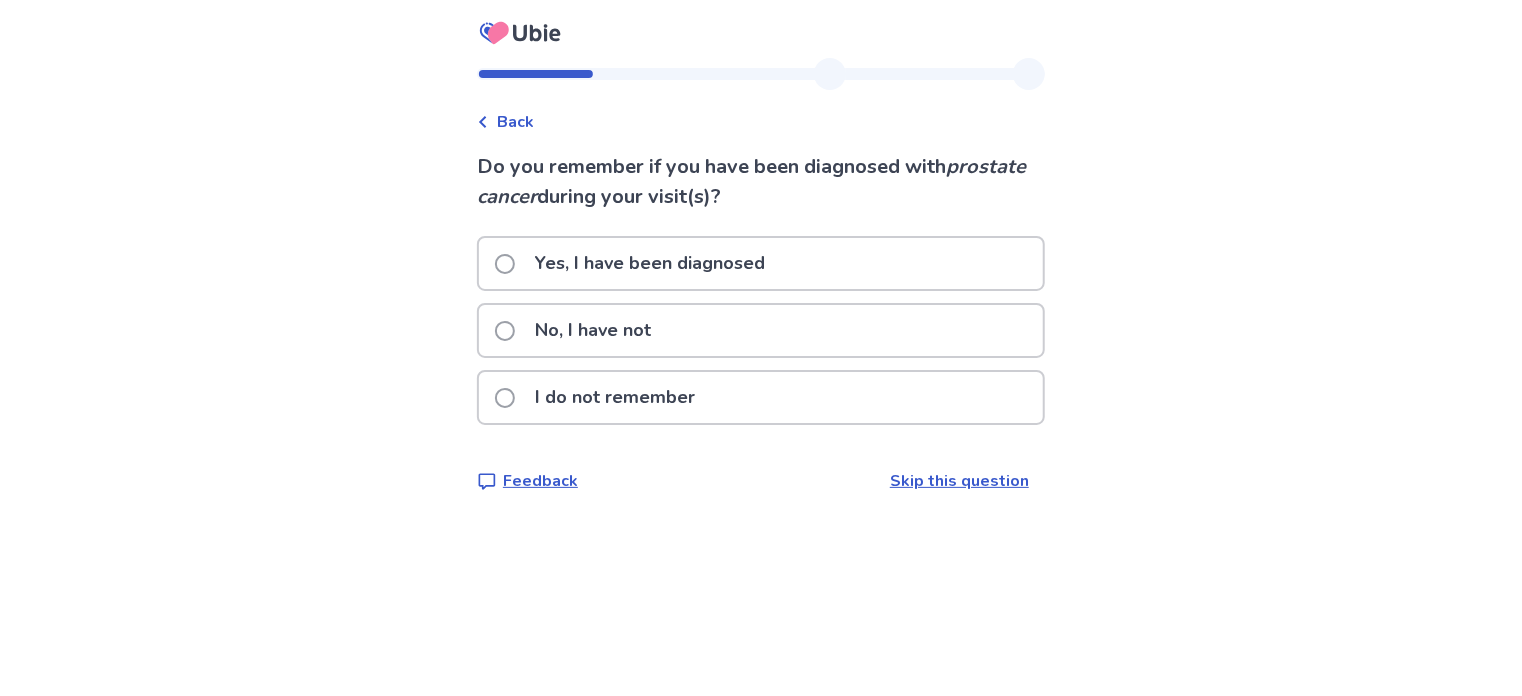 click at bounding box center [505, 331] 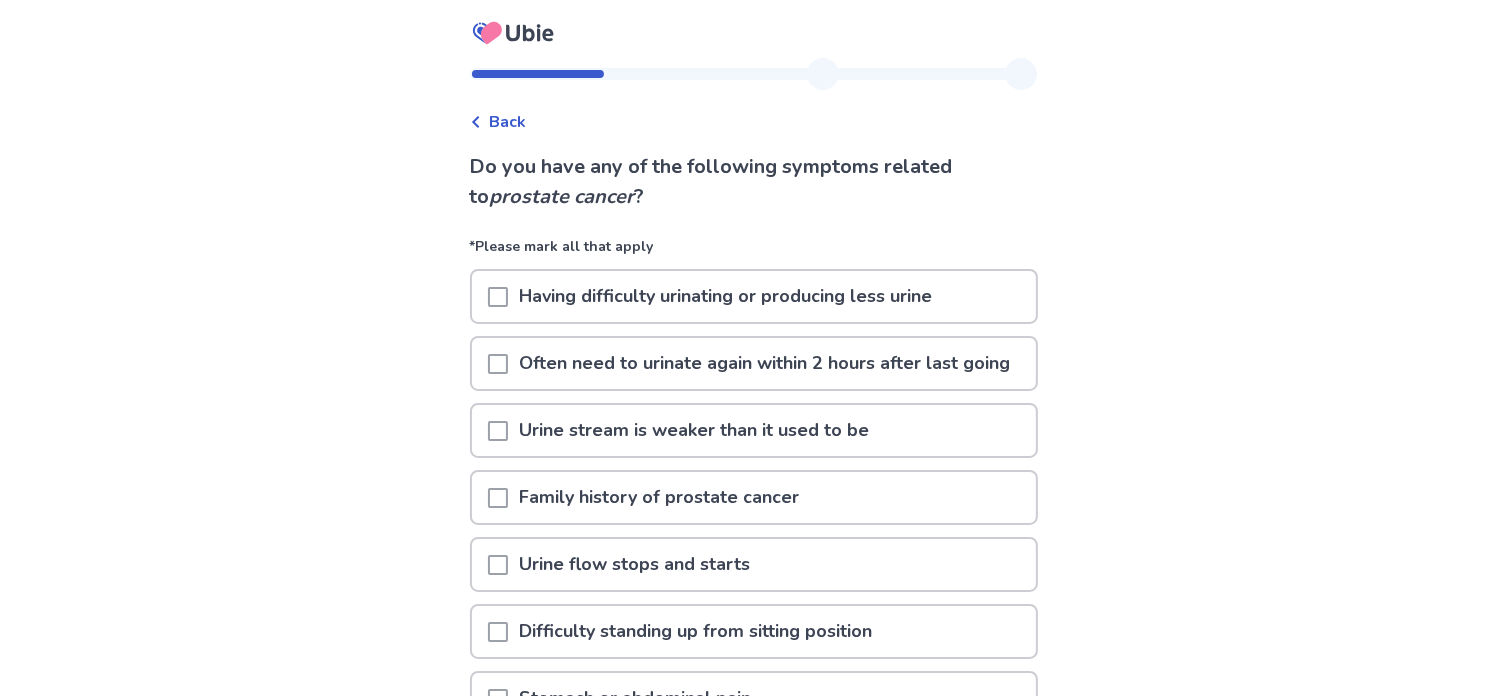 click at bounding box center (498, 297) 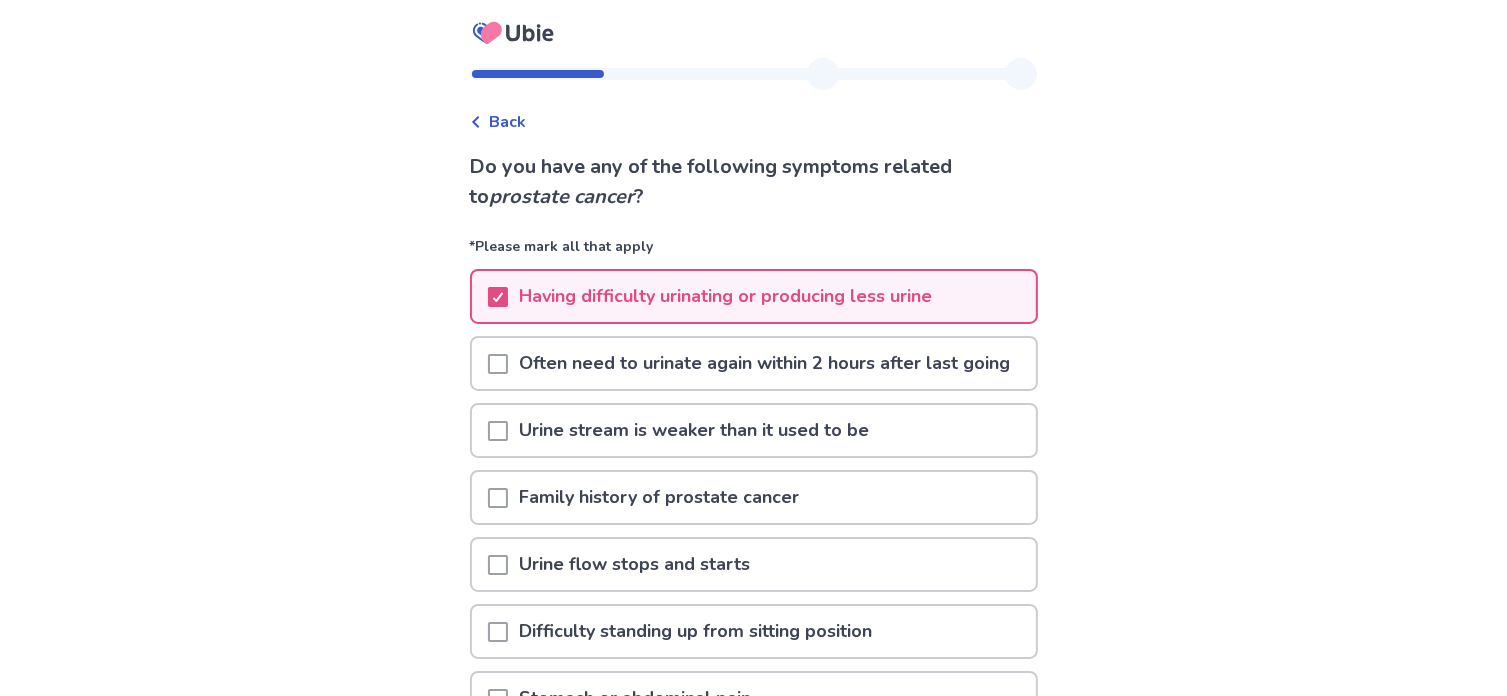 click at bounding box center [498, 431] 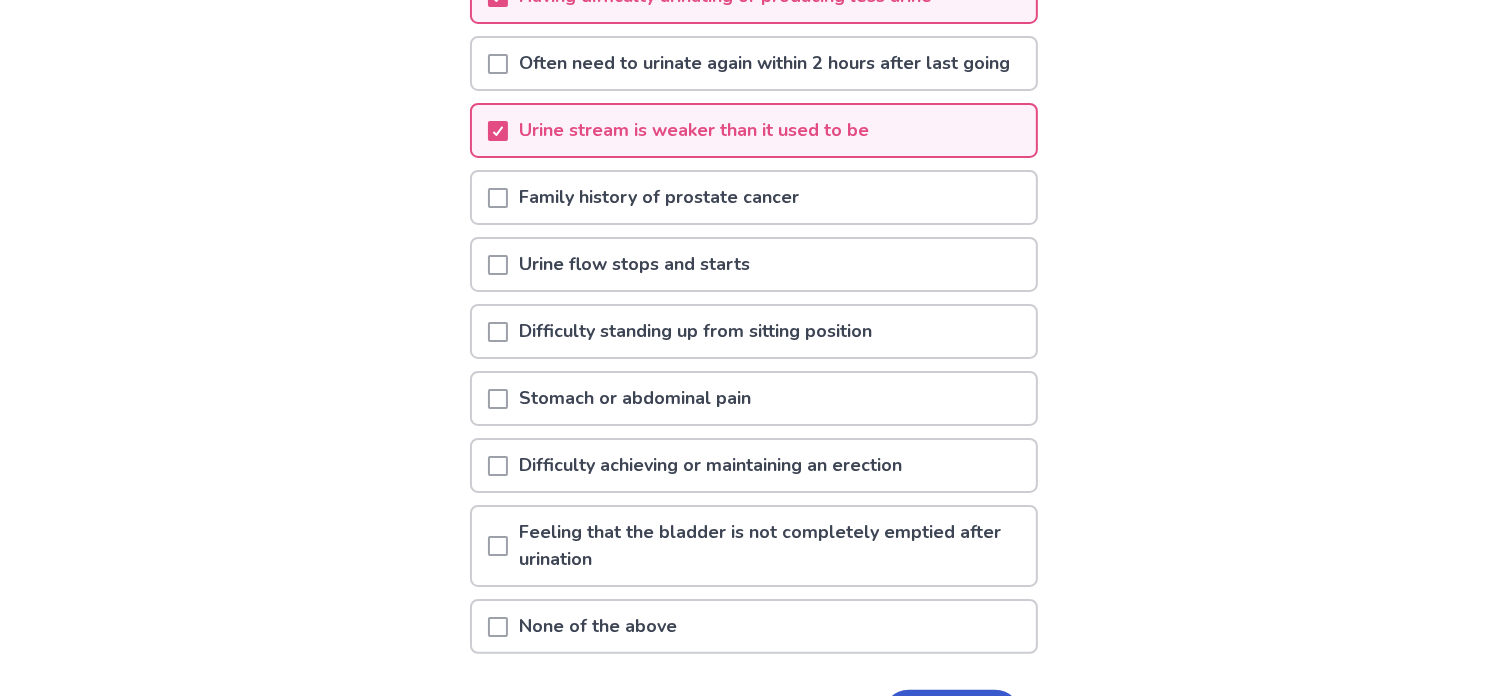 scroll, scrollTop: 400, scrollLeft: 0, axis: vertical 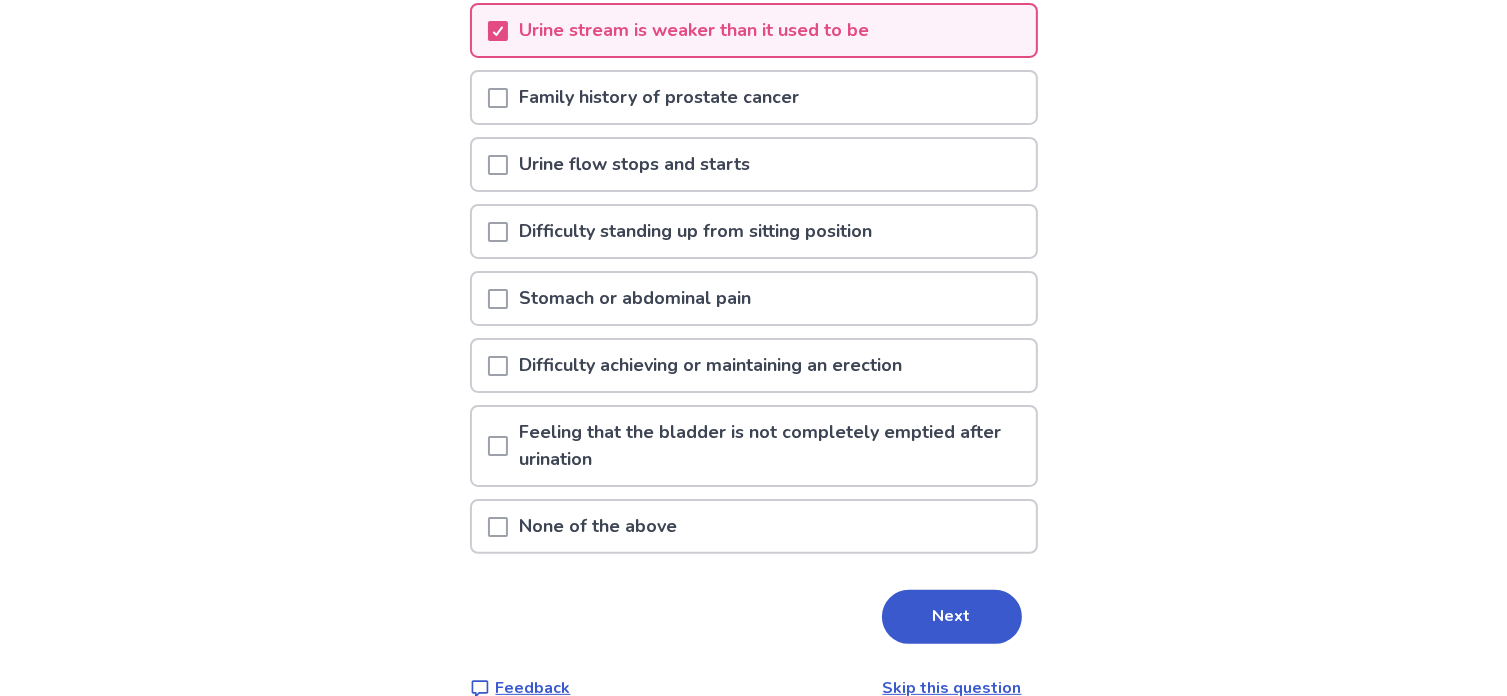 click at bounding box center [498, 366] 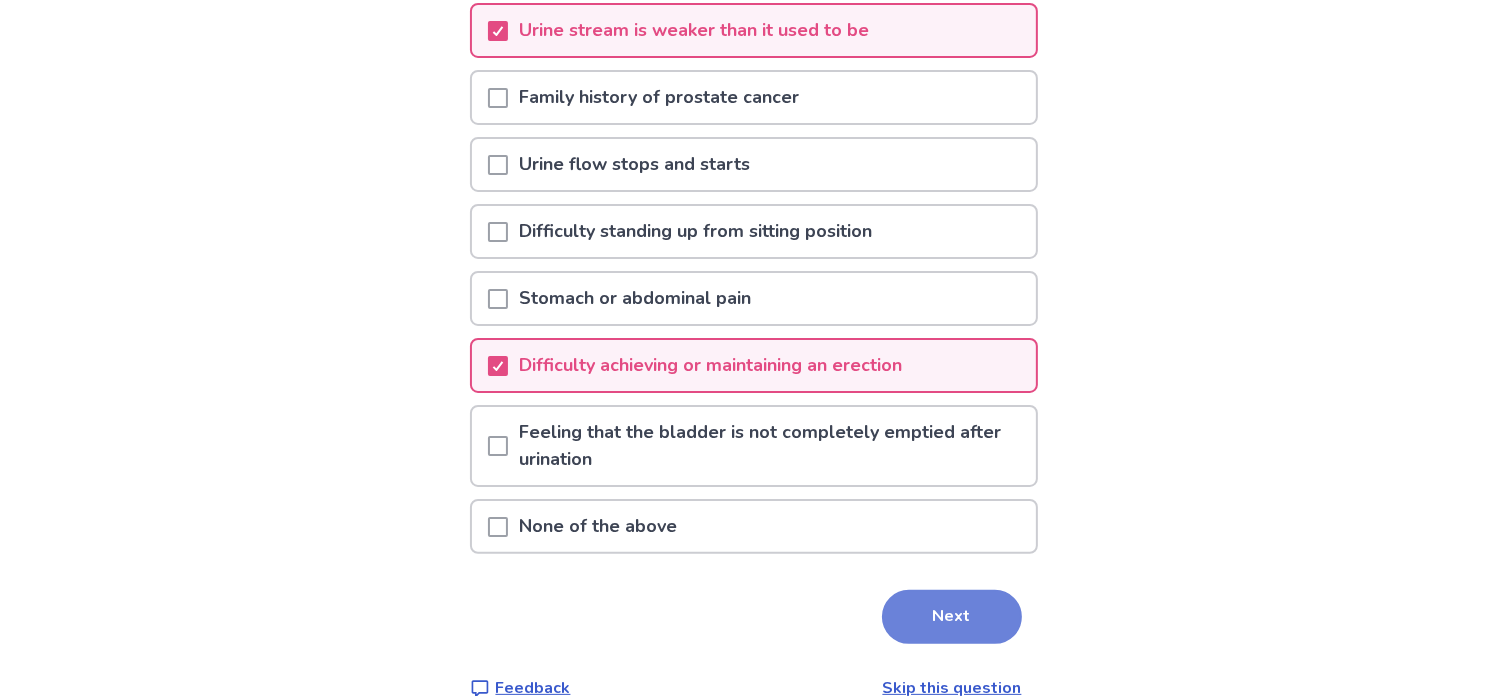 click on "Next" at bounding box center [952, 617] 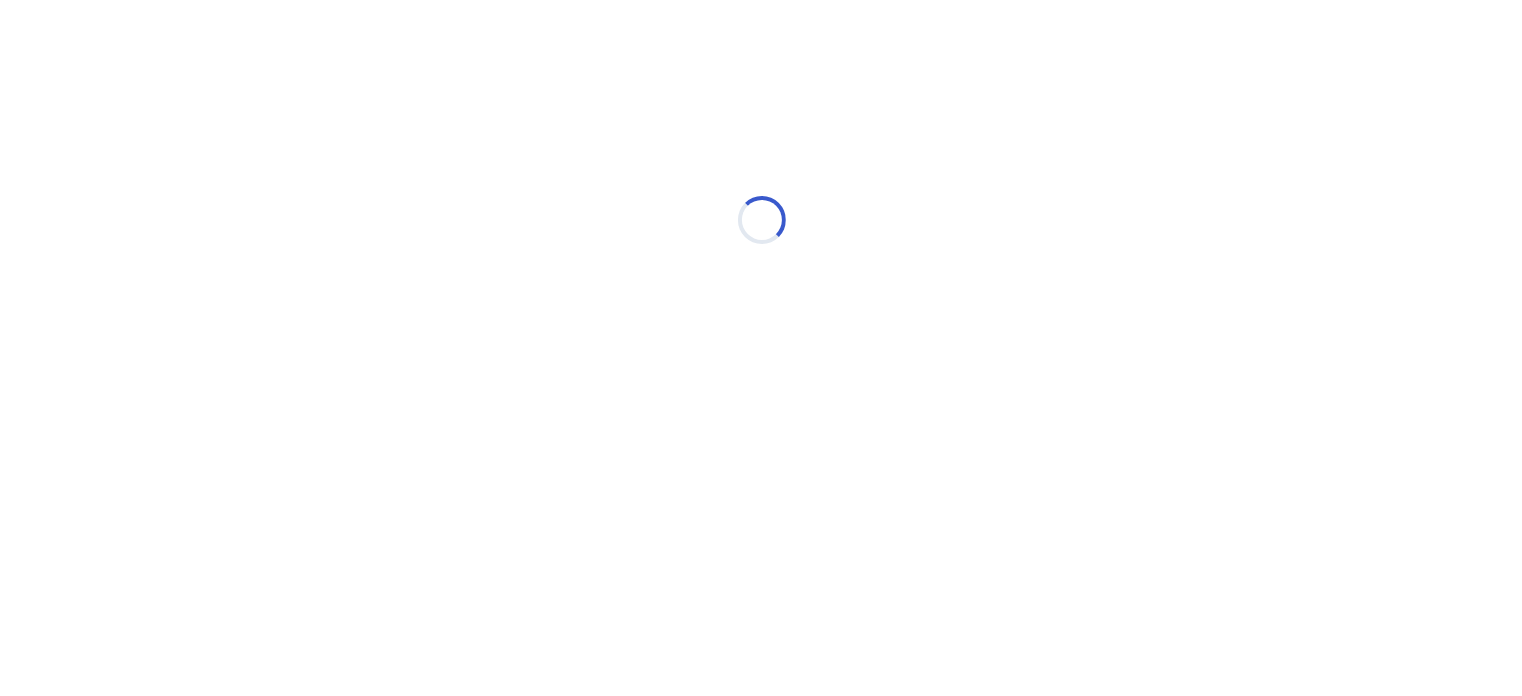 scroll, scrollTop: 0, scrollLeft: 0, axis: both 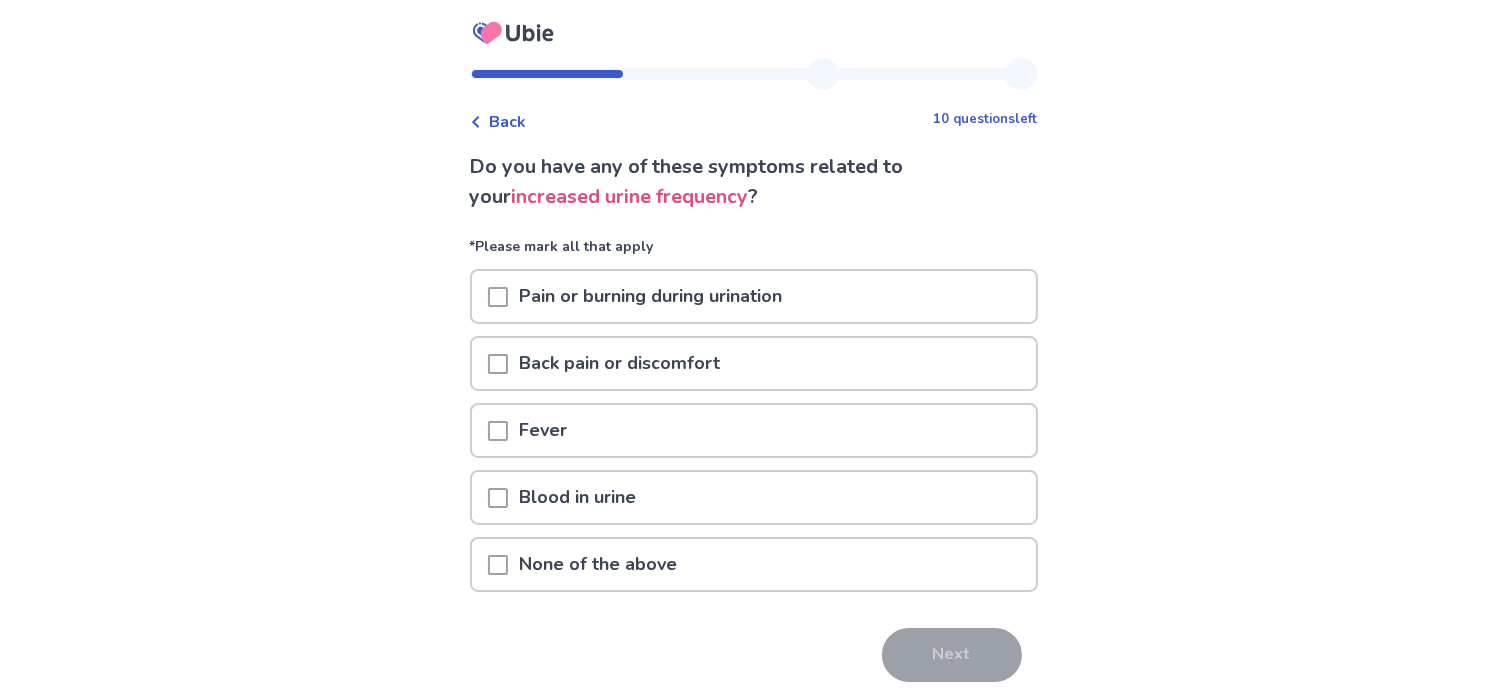 click at bounding box center [498, 565] 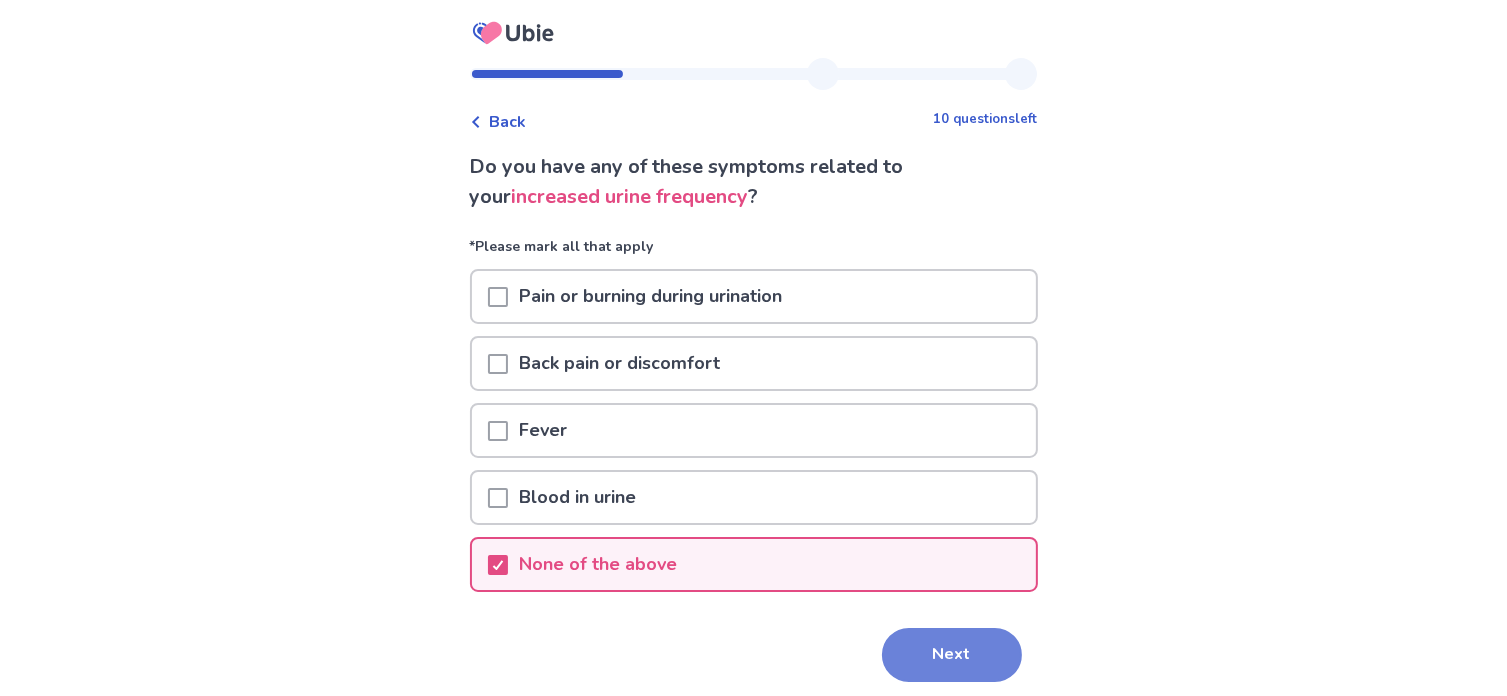 click on "Next" at bounding box center [952, 655] 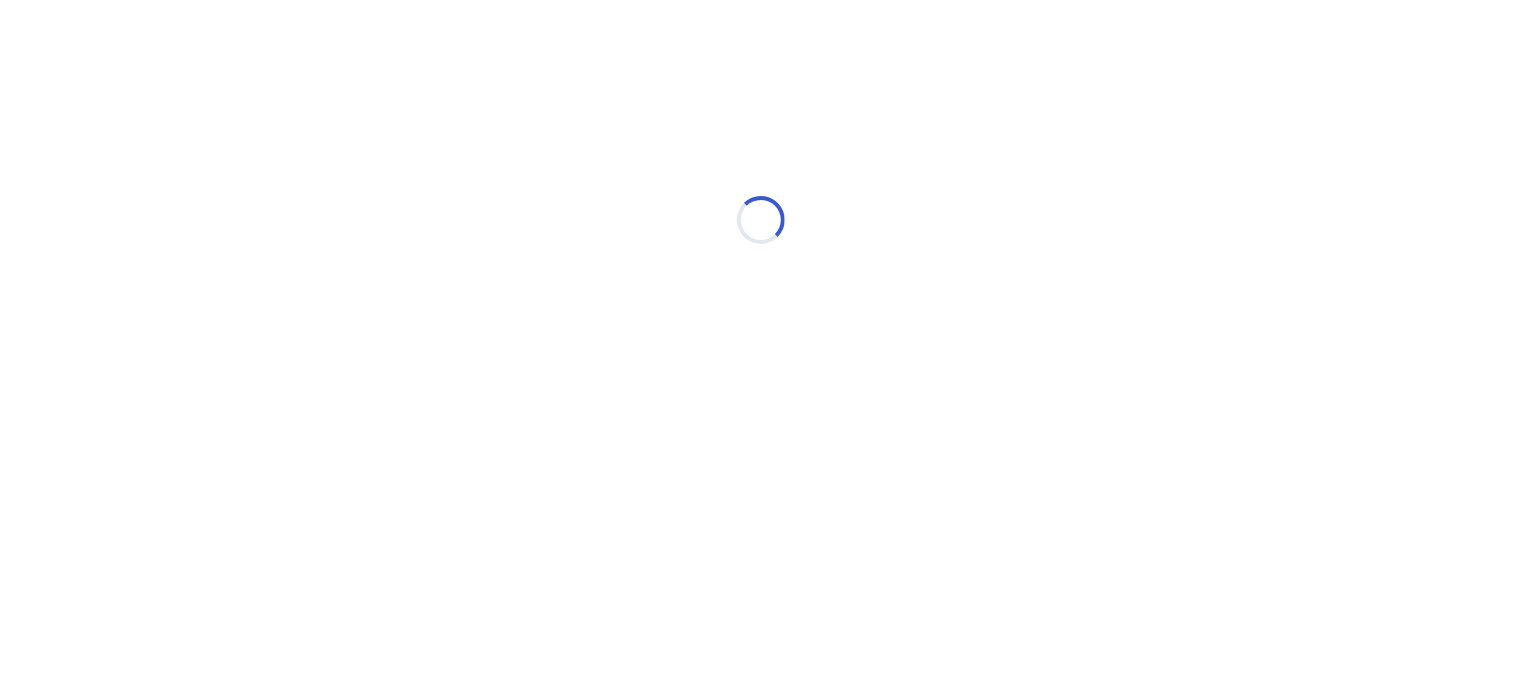 select on "*" 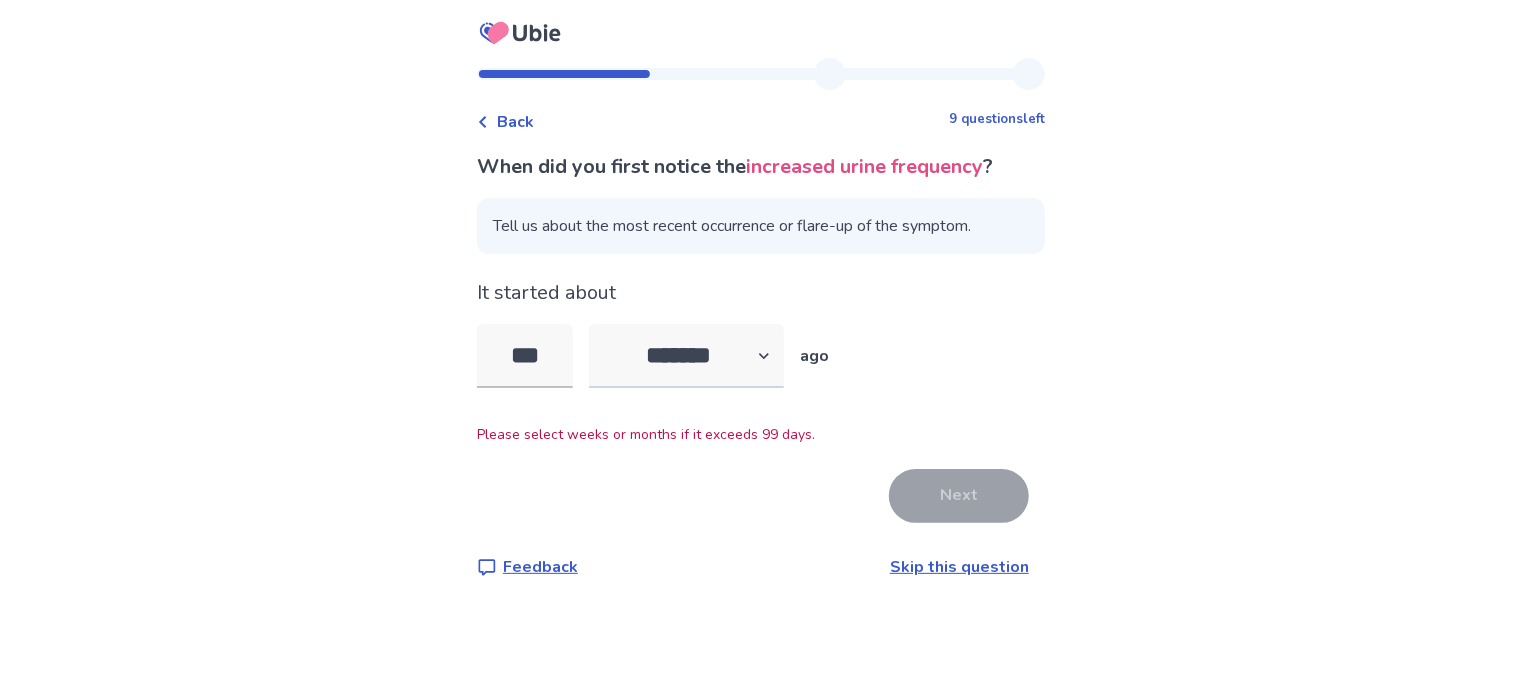 type on "***" 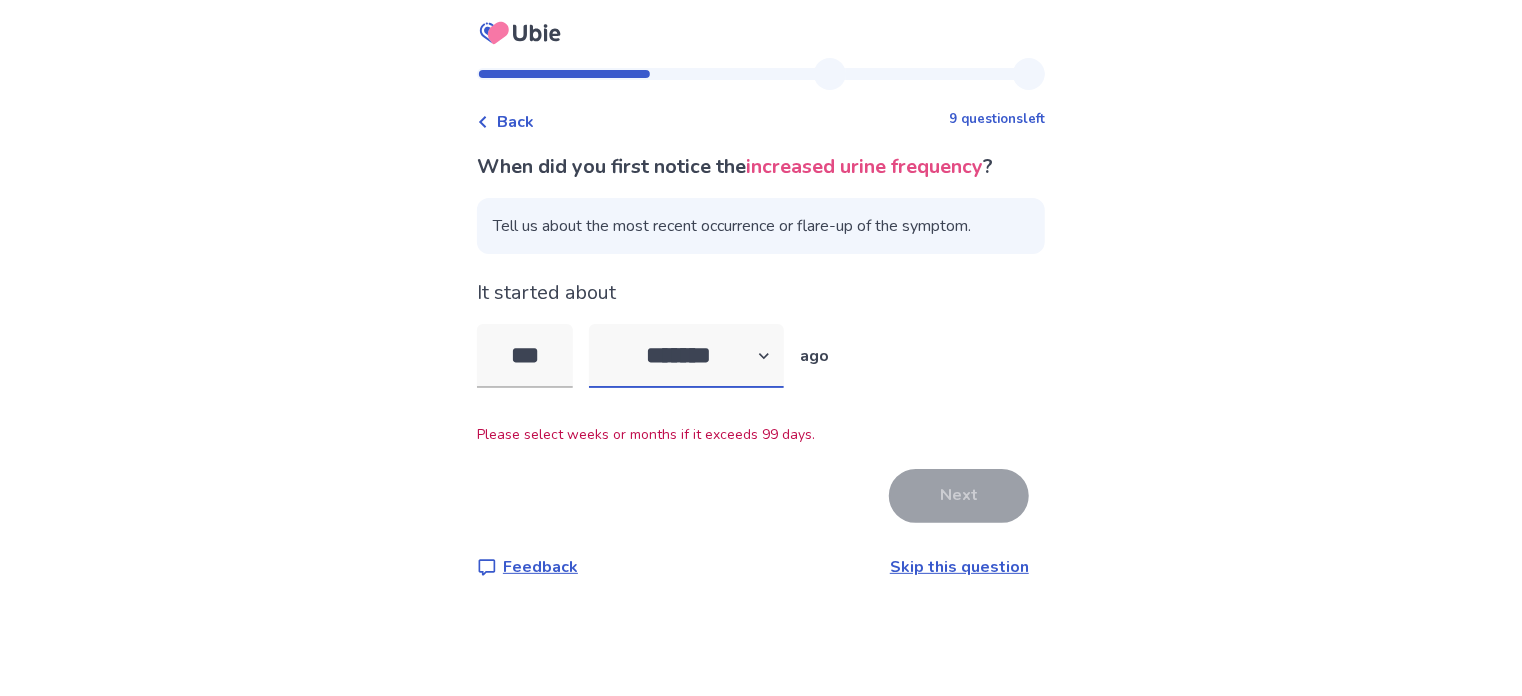 click on "******* ****** ******* ******** *******" at bounding box center [686, 356] 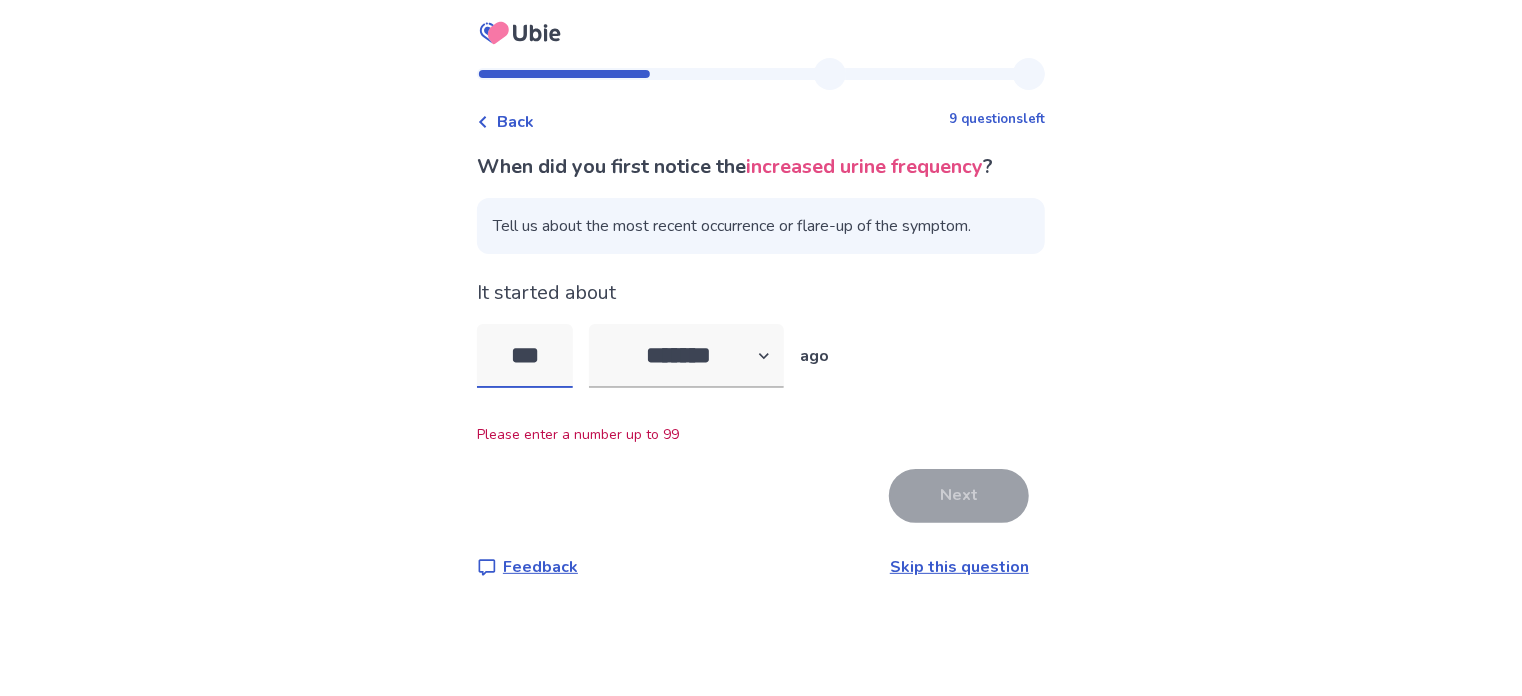 click on "***" at bounding box center (525, 356) 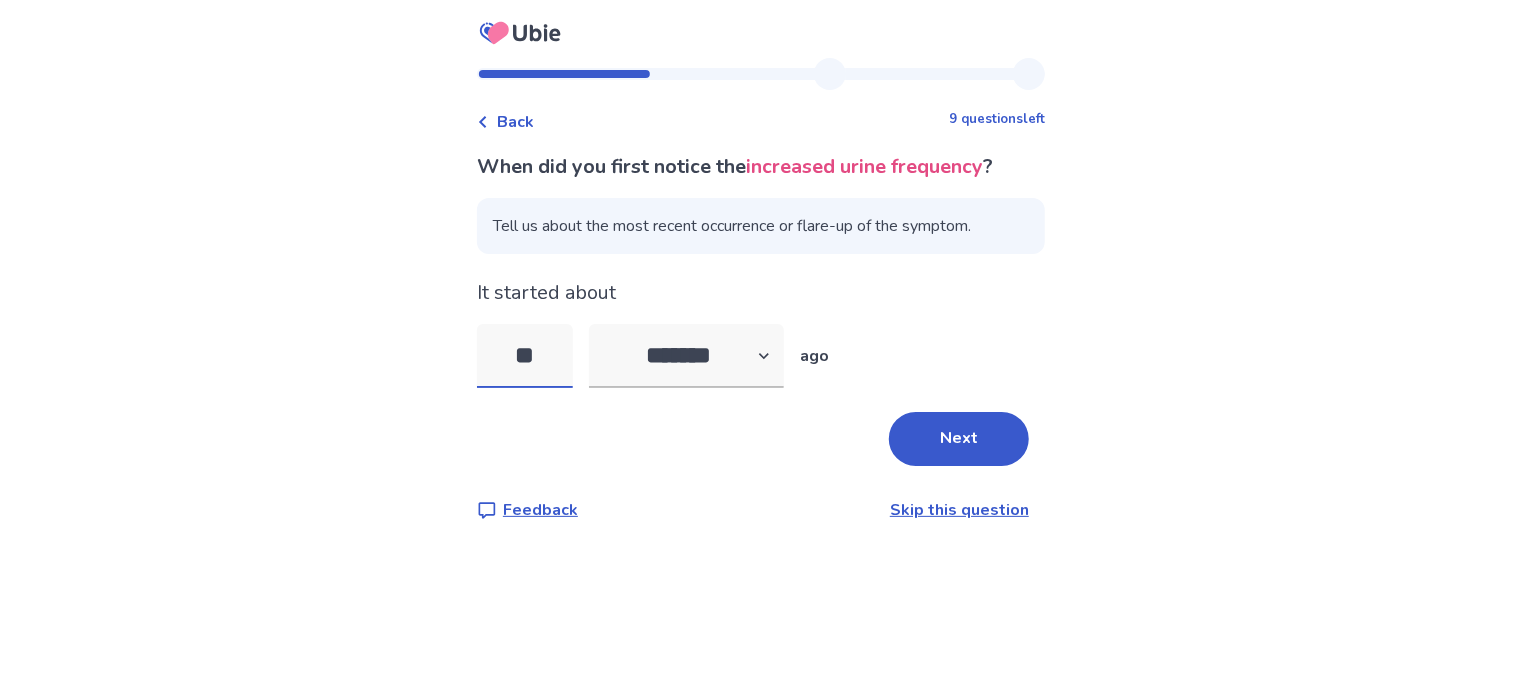 type on "*" 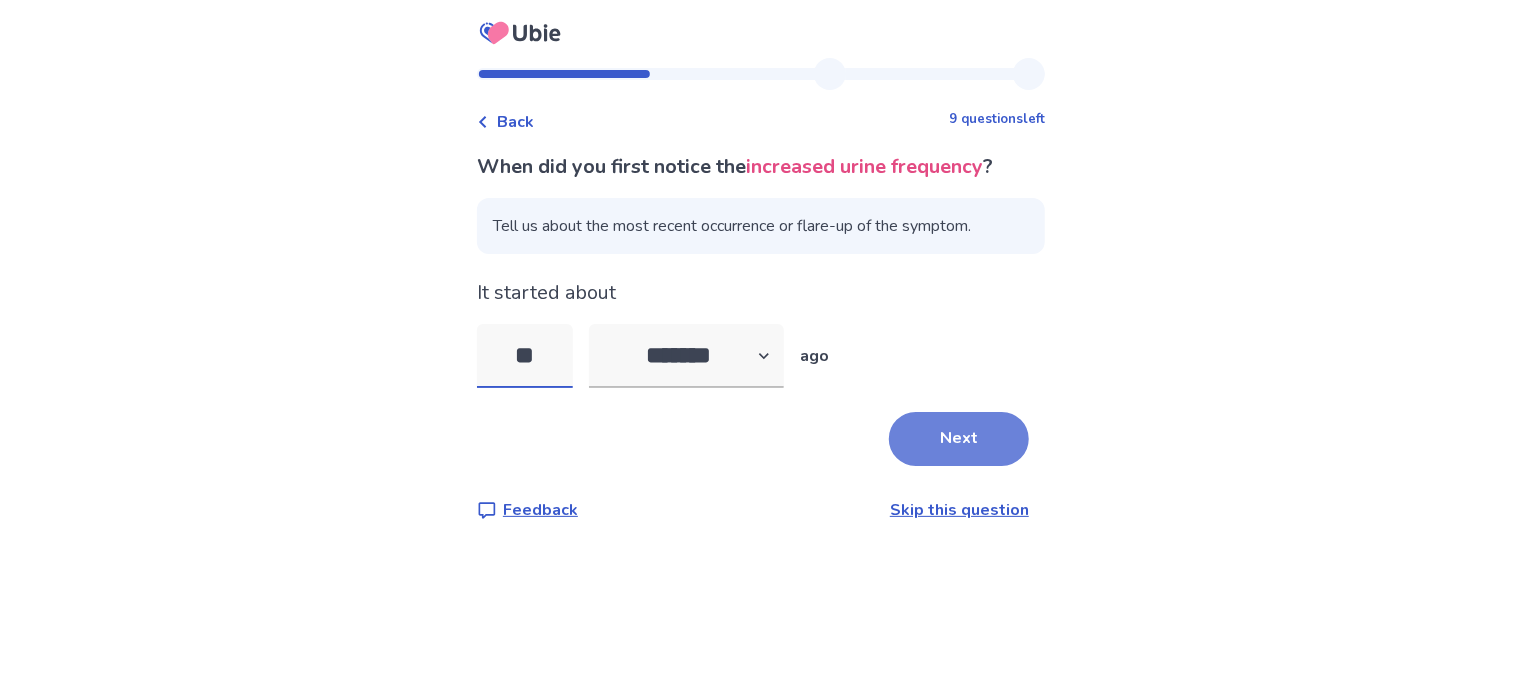 type on "**" 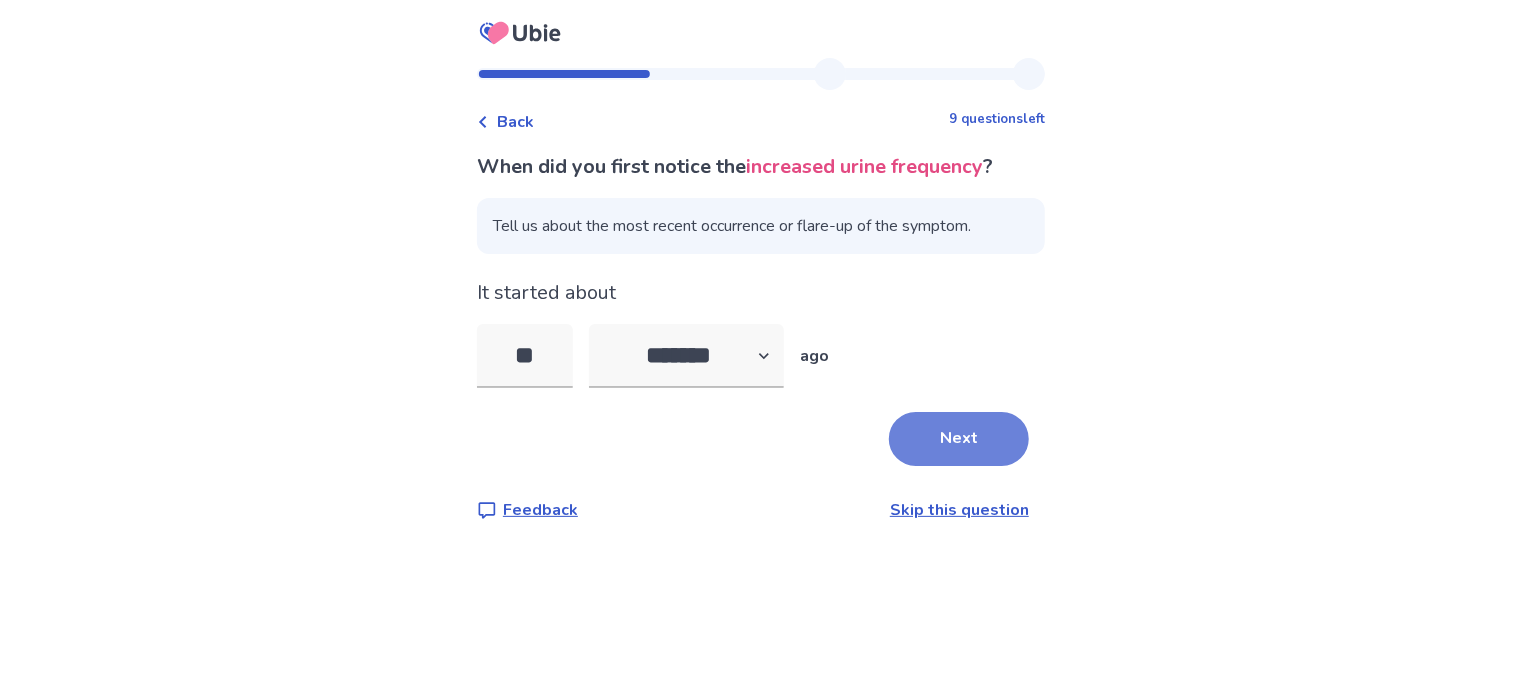 click on "Next" at bounding box center [959, 439] 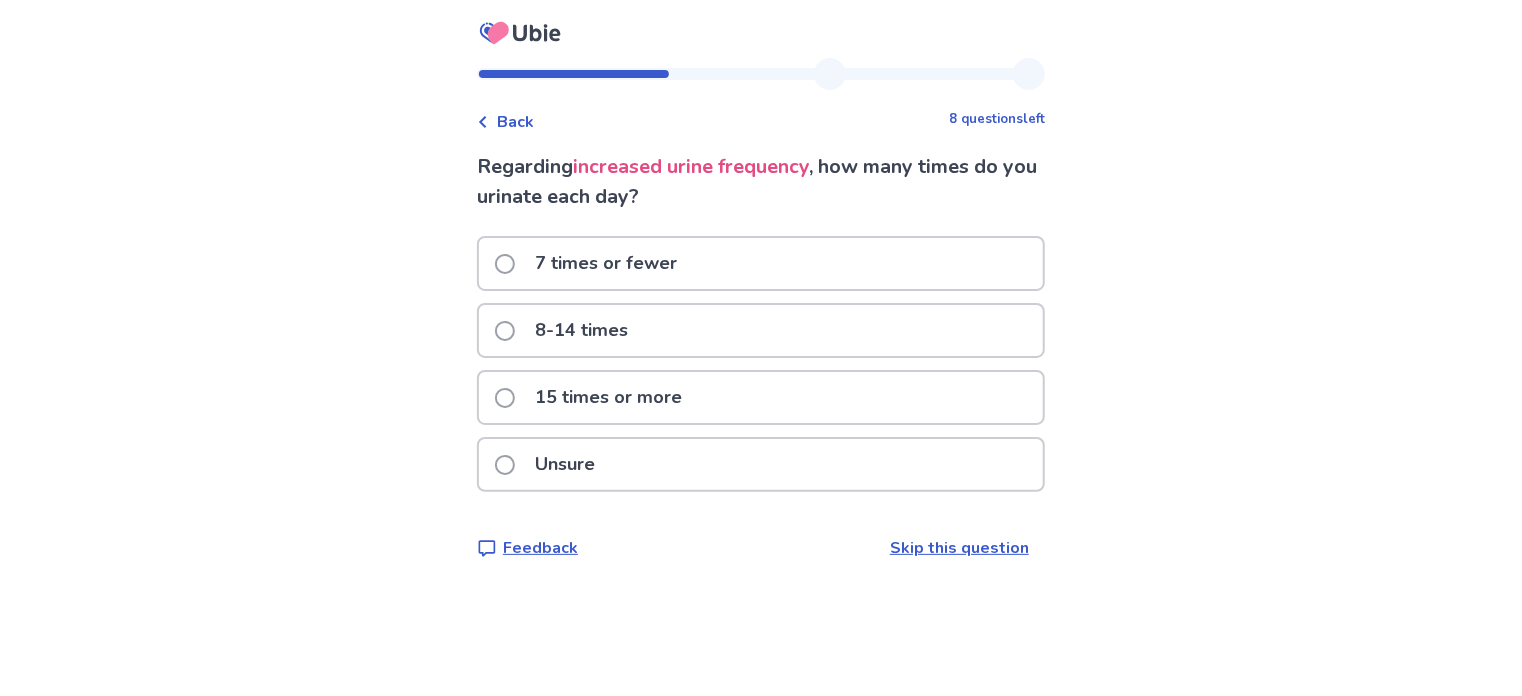 click at bounding box center [505, 331] 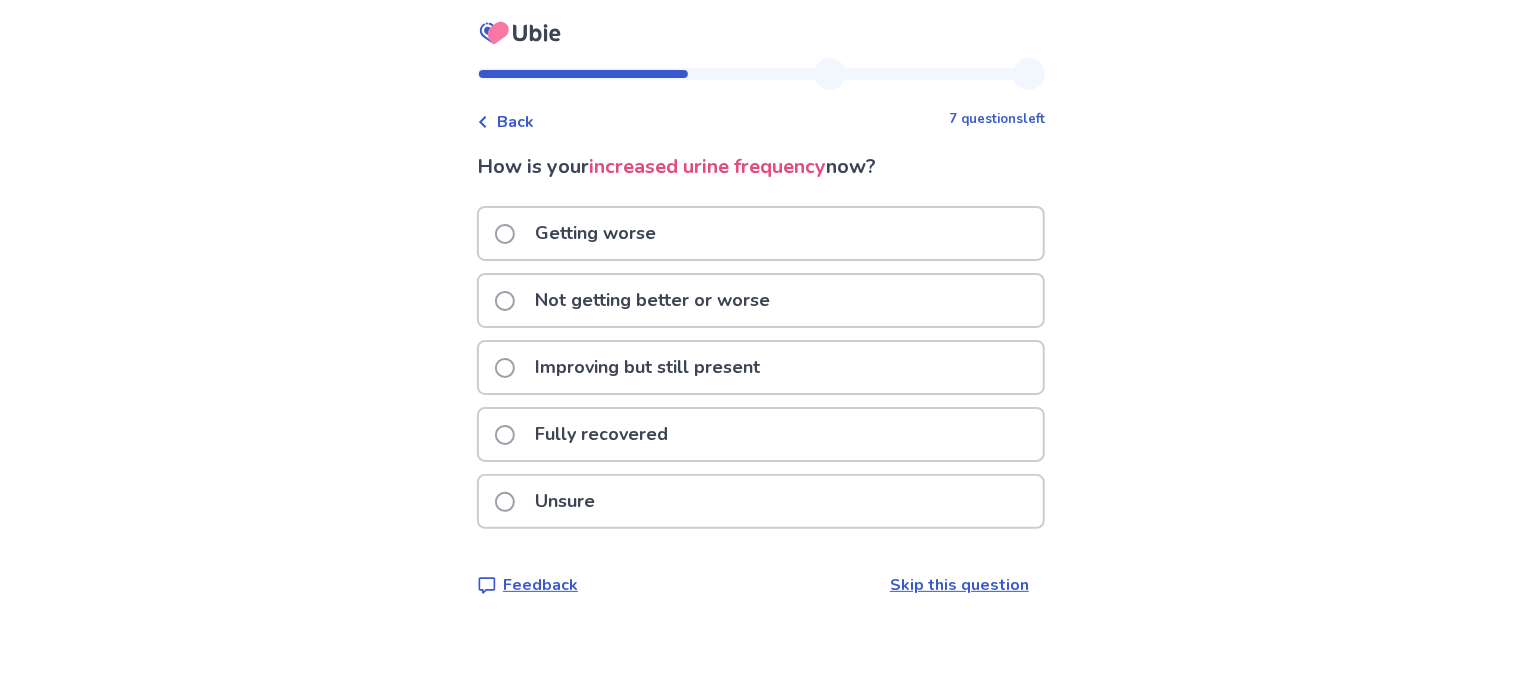 click at bounding box center (505, 301) 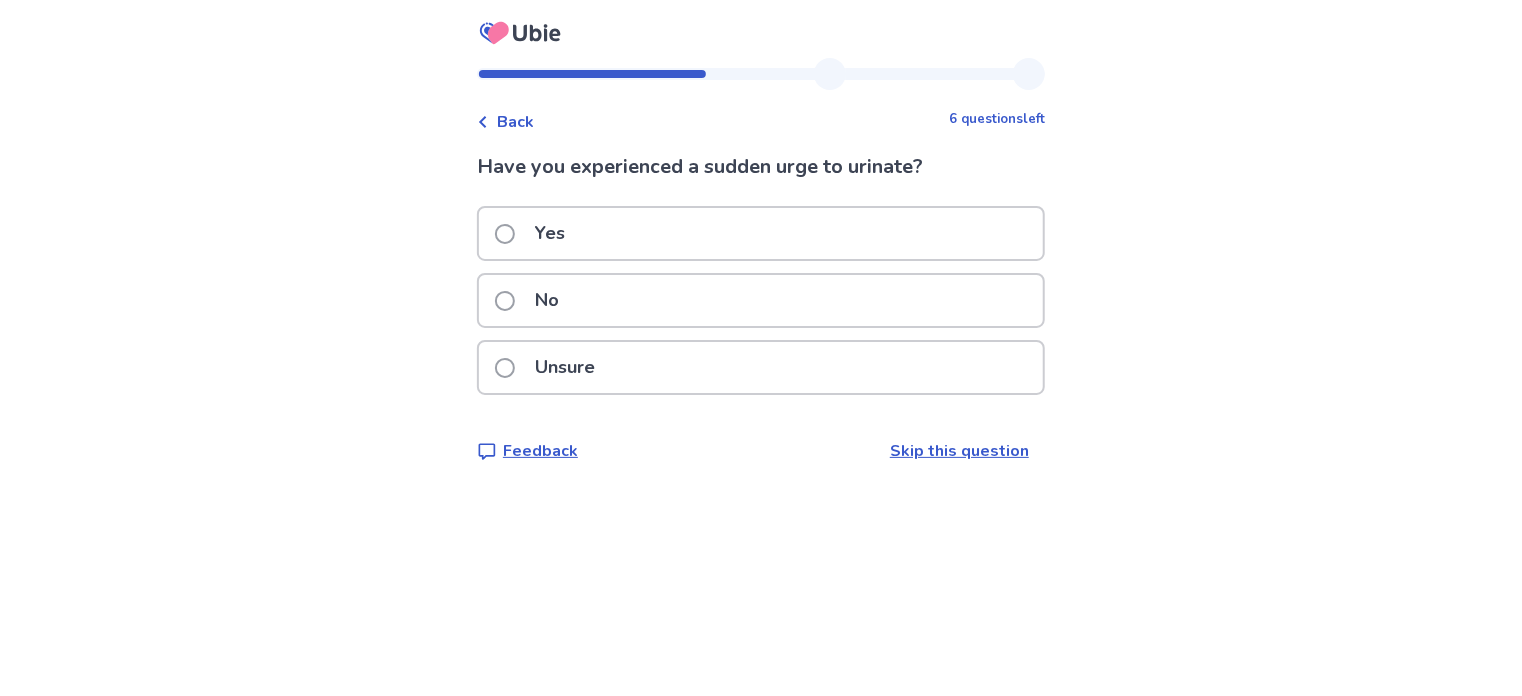 click at bounding box center [505, 301] 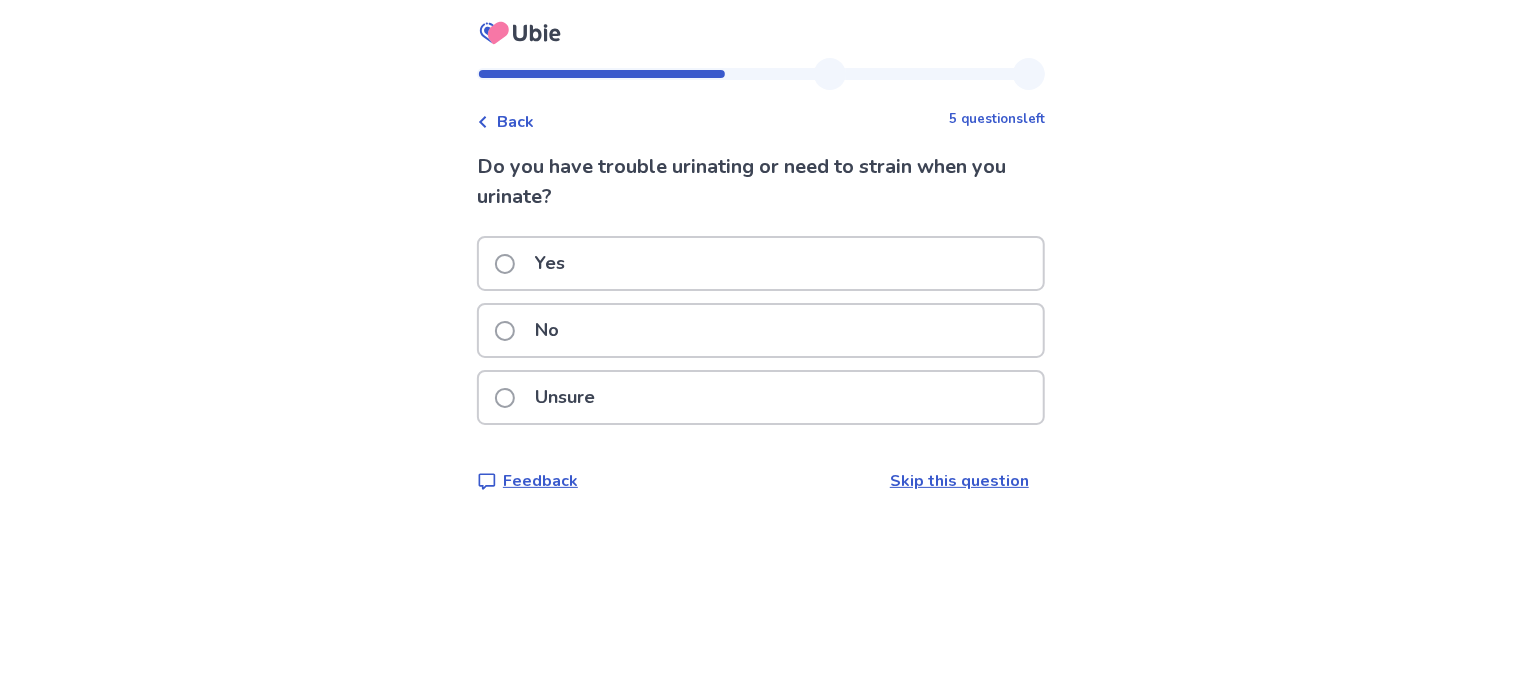click at bounding box center (505, 331) 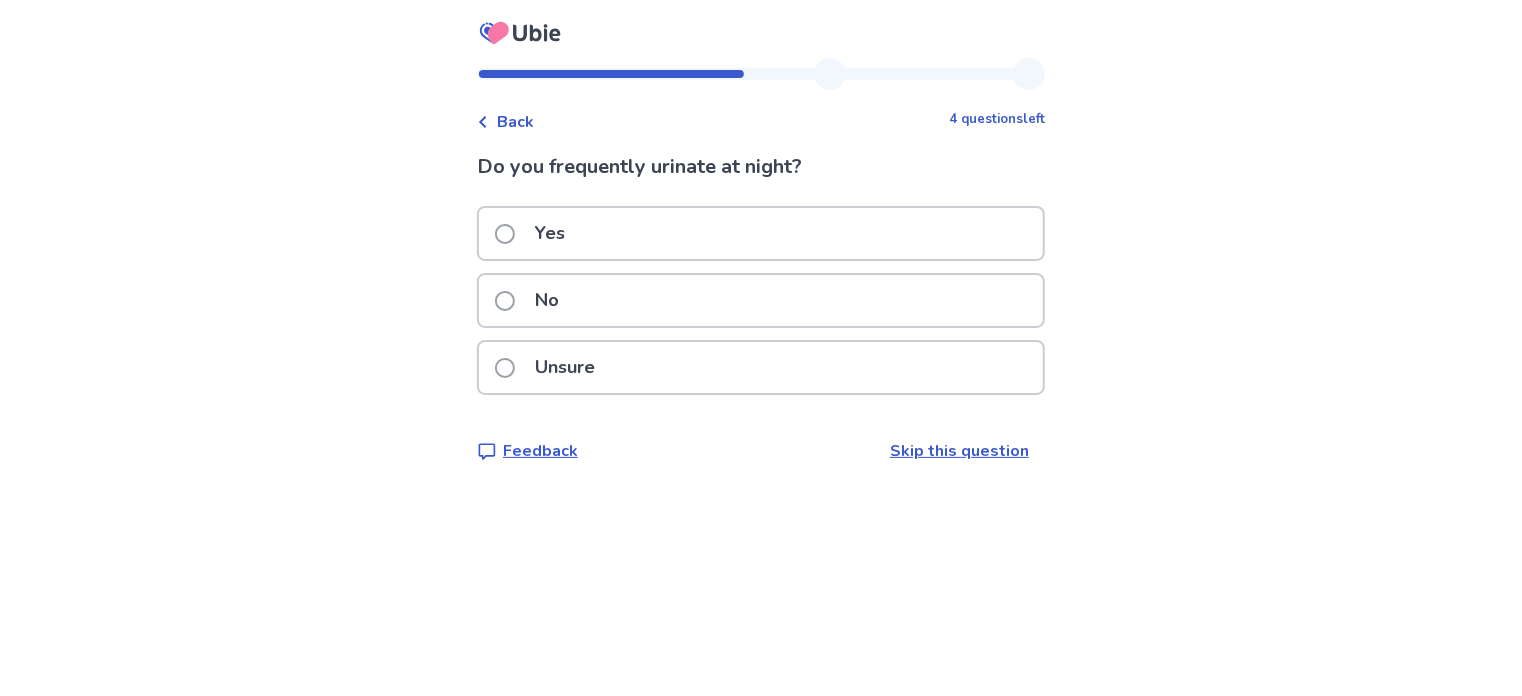 click at bounding box center [505, 234] 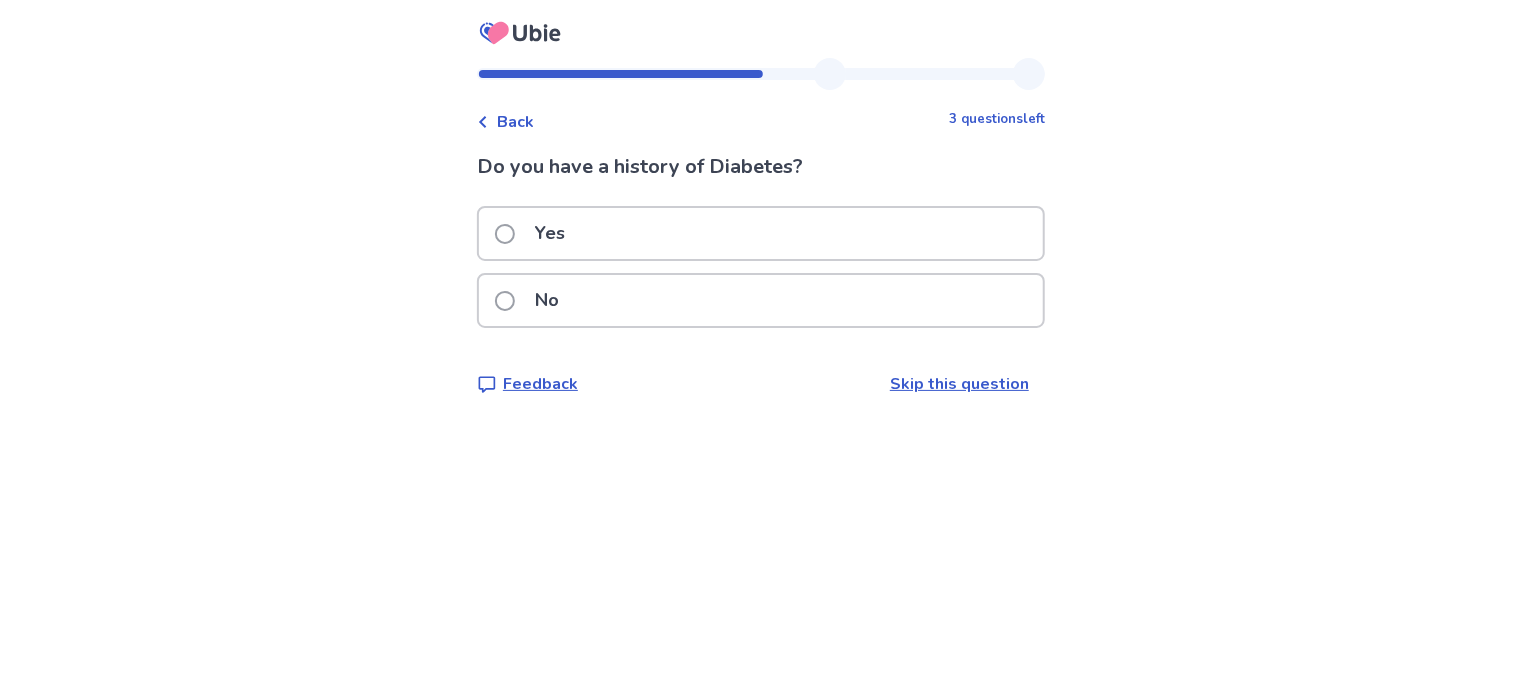 click at bounding box center [505, 301] 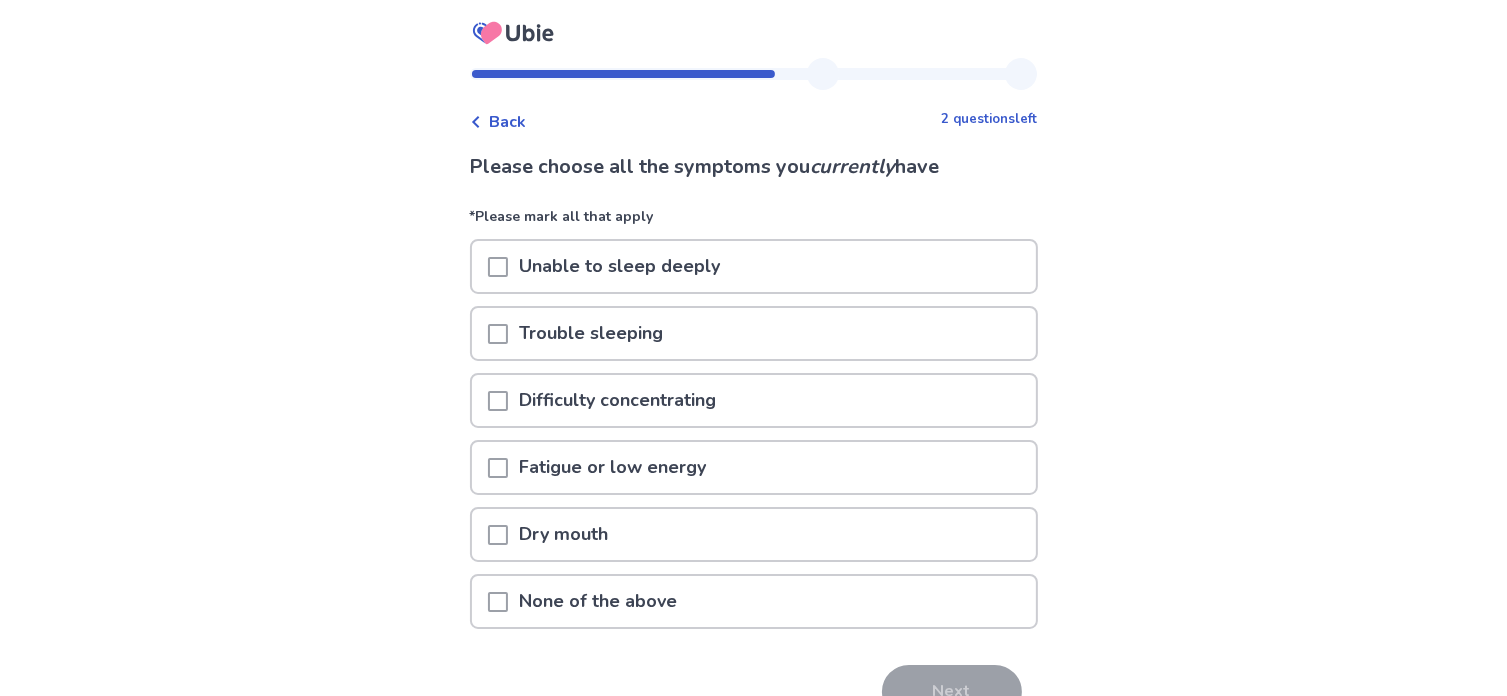 click at bounding box center (498, 334) 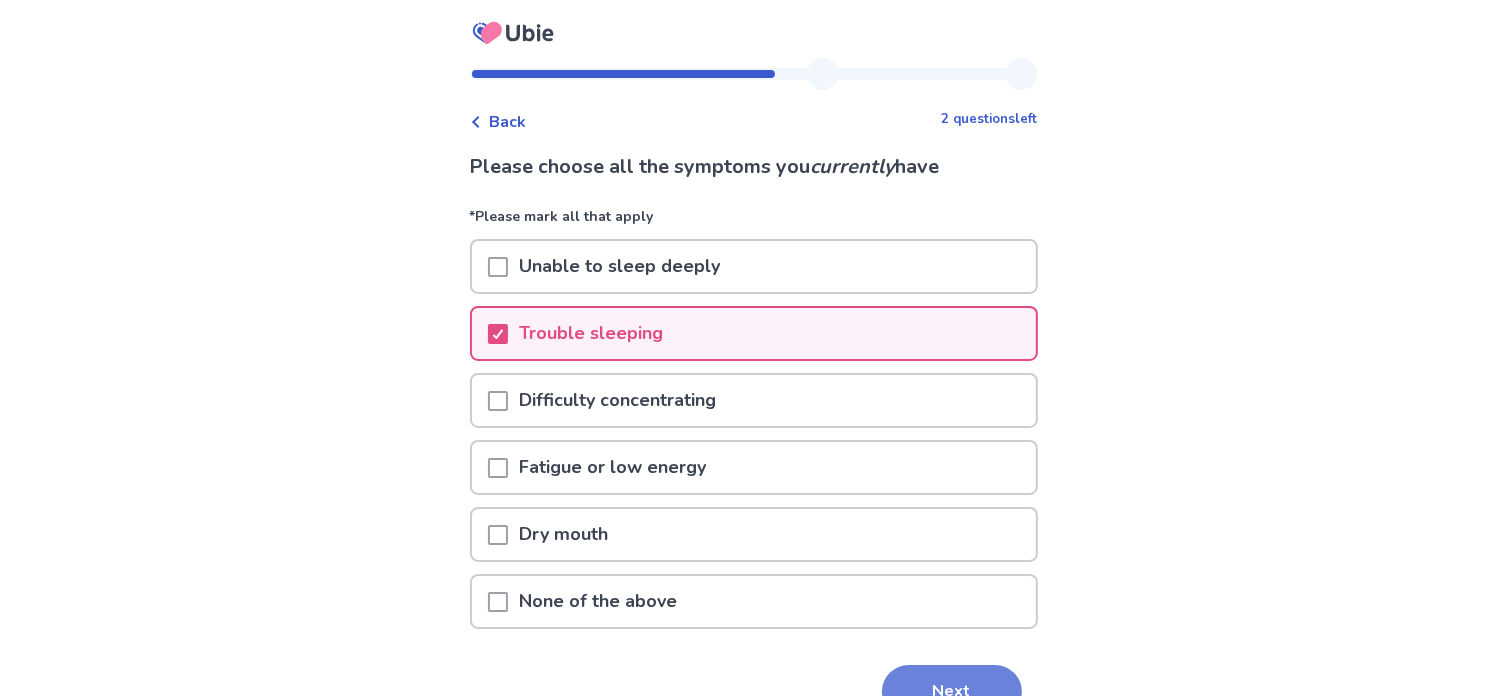 click on "Next" at bounding box center [952, 692] 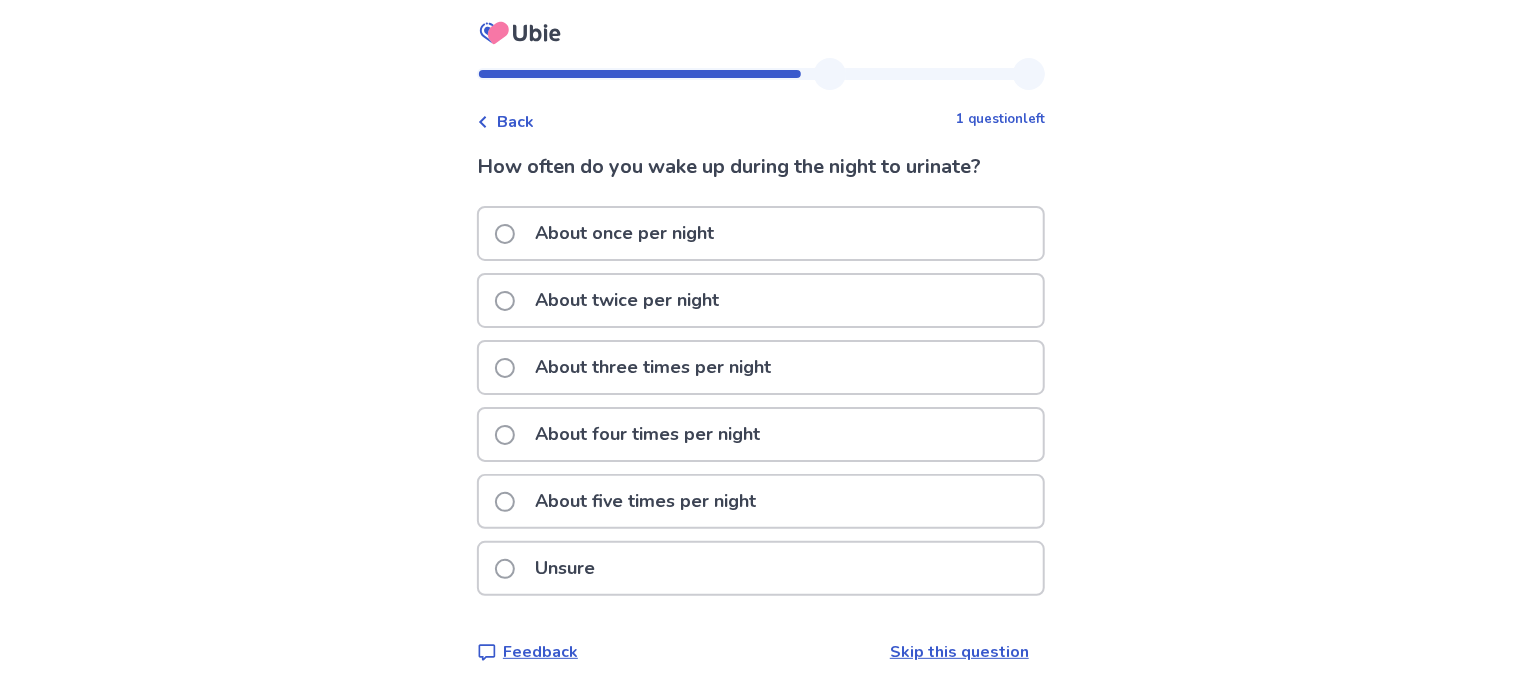 click at bounding box center [505, 301] 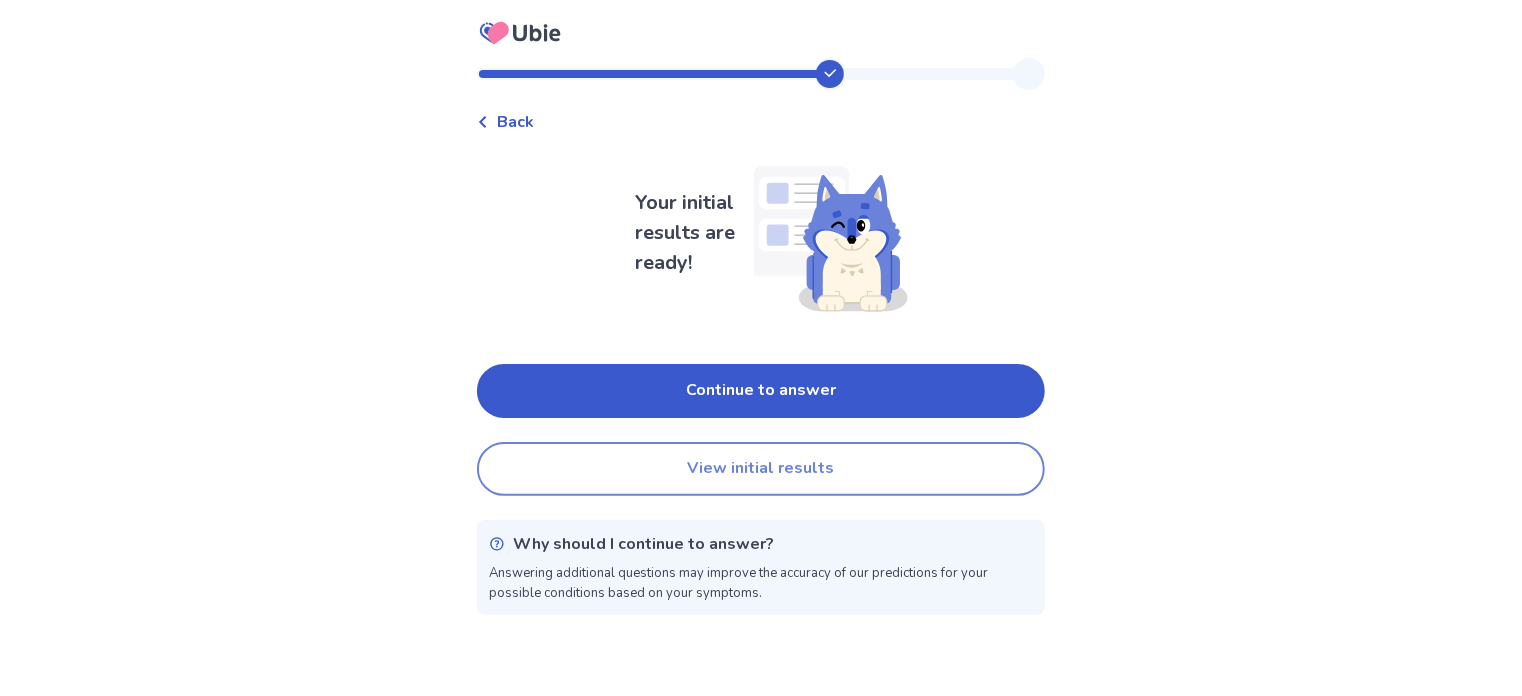 click on "View initial results" at bounding box center (761, 469) 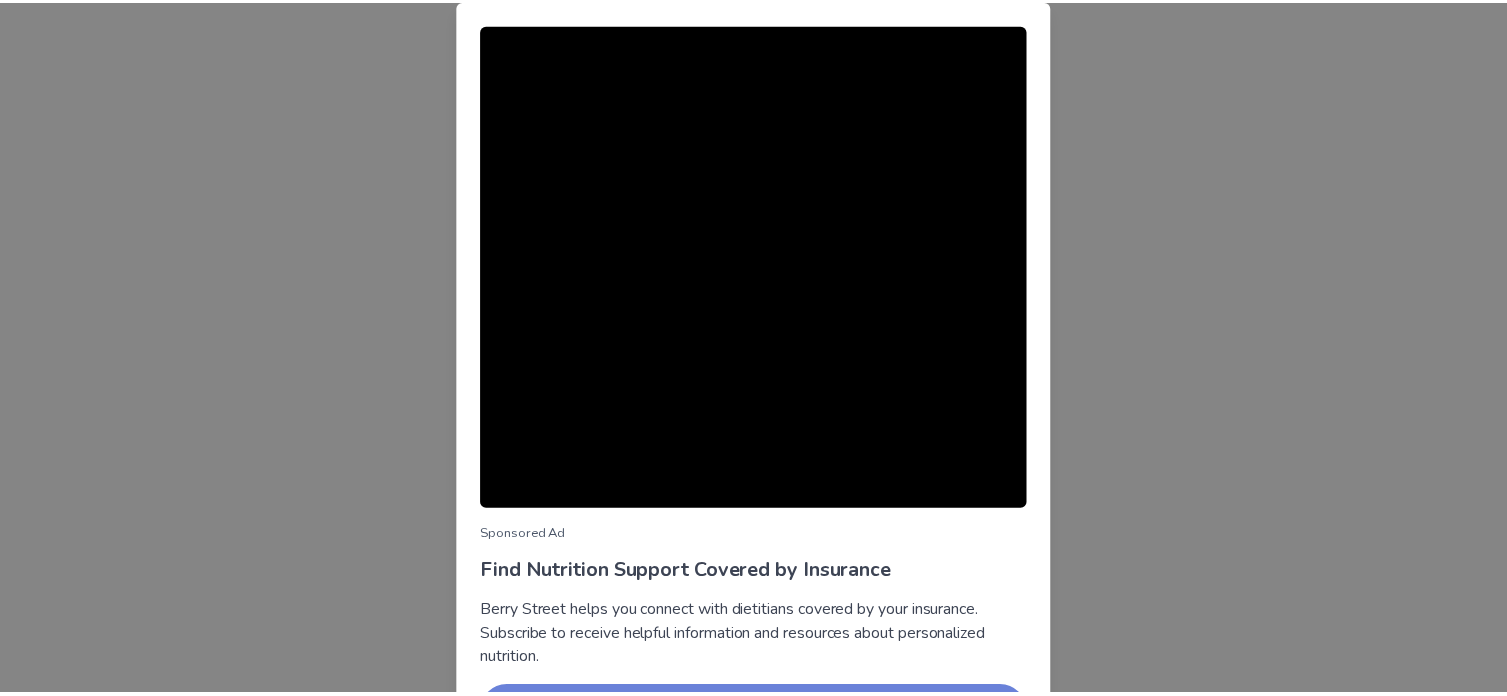 scroll, scrollTop: 136, scrollLeft: 0, axis: vertical 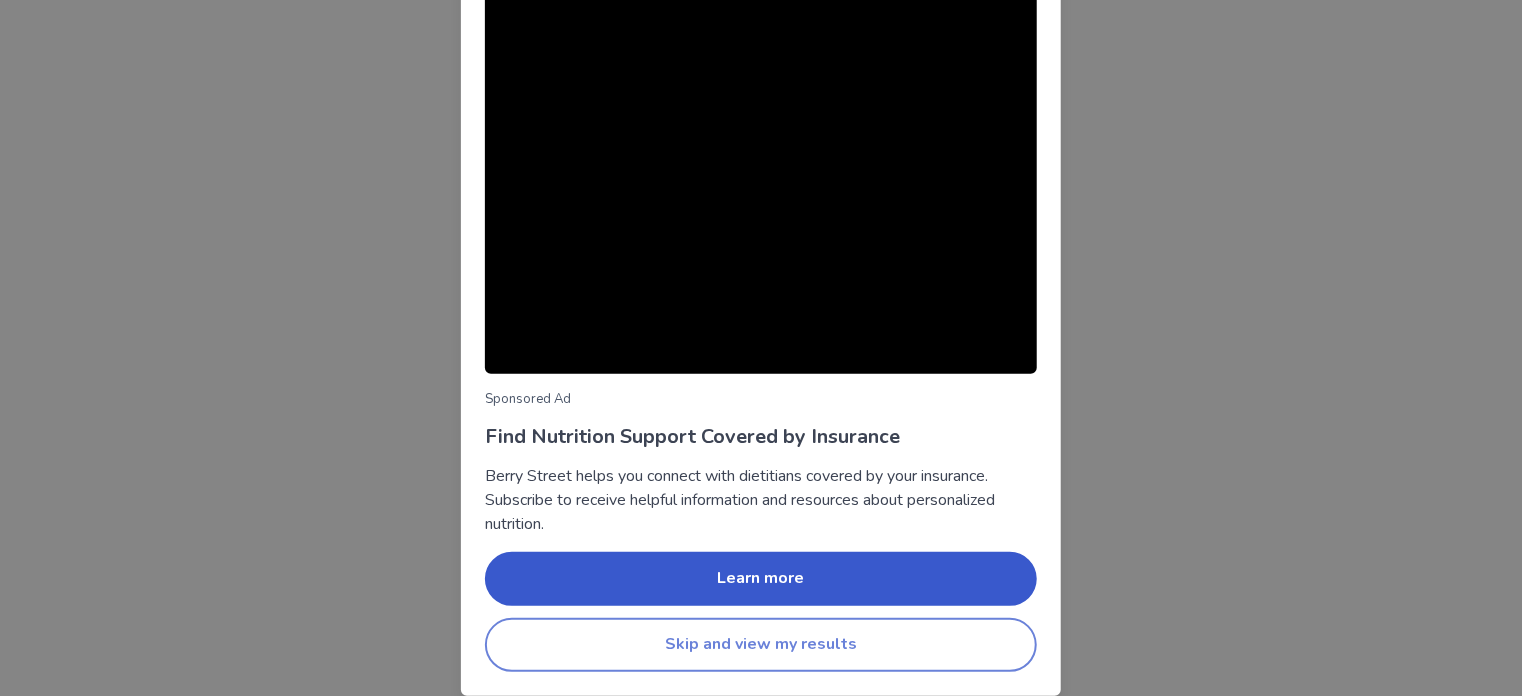 click on "Skip and view my results" at bounding box center (761, 645) 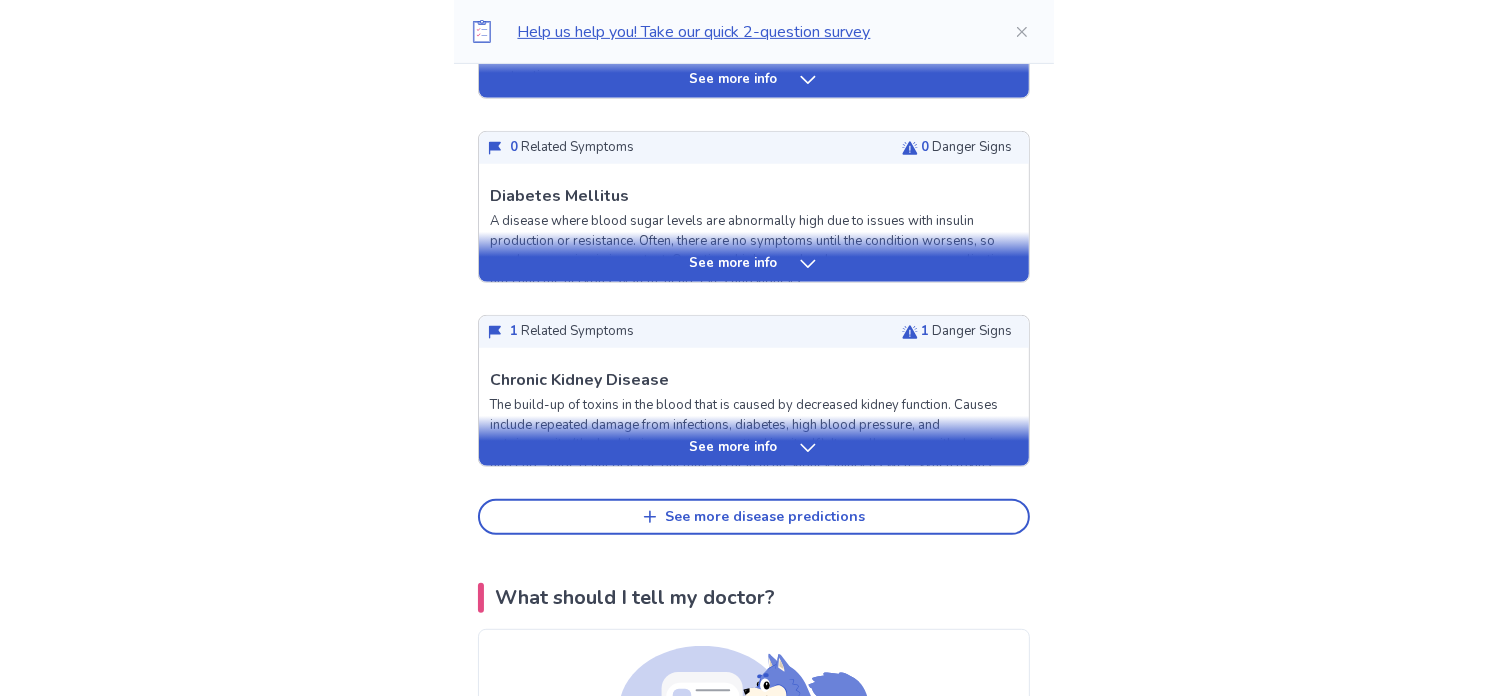 scroll, scrollTop: 1000, scrollLeft: 0, axis: vertical 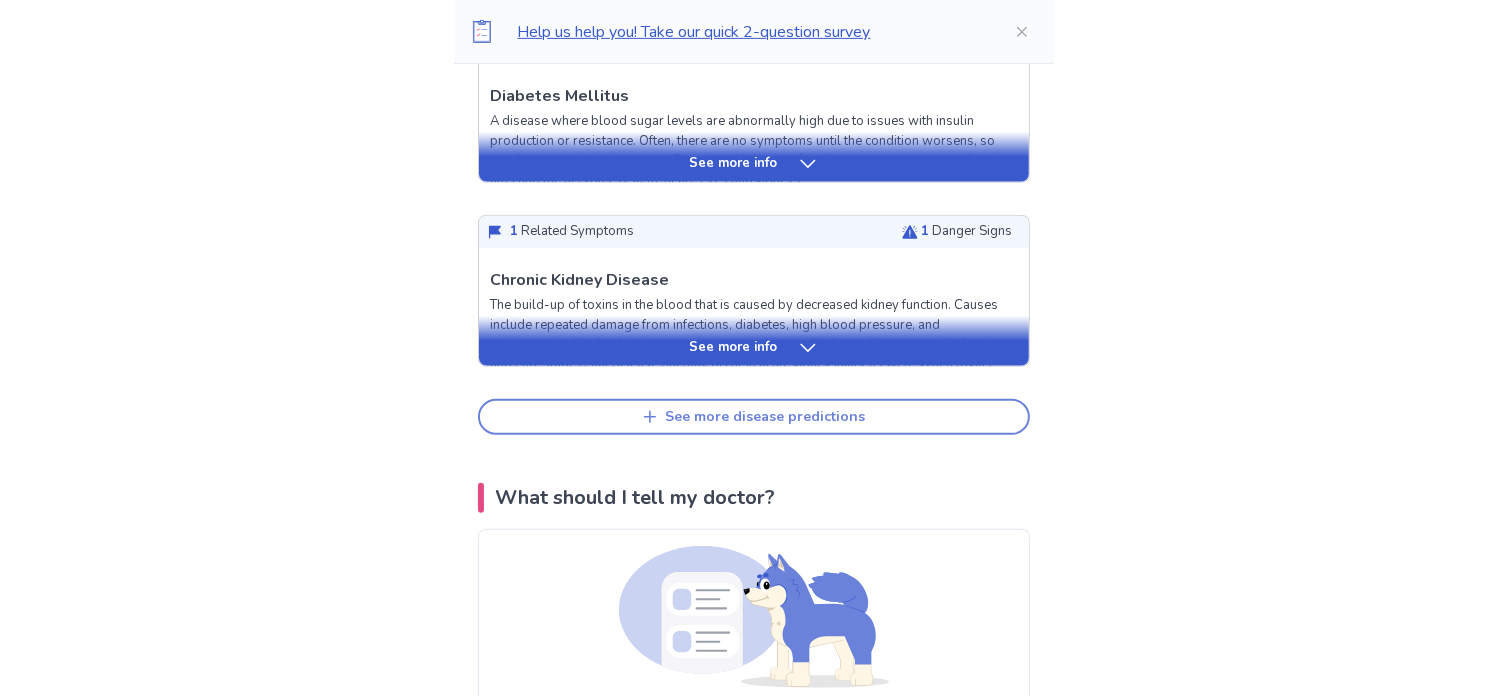 click on "See more disease predictions" at bounding box center [766, 417] 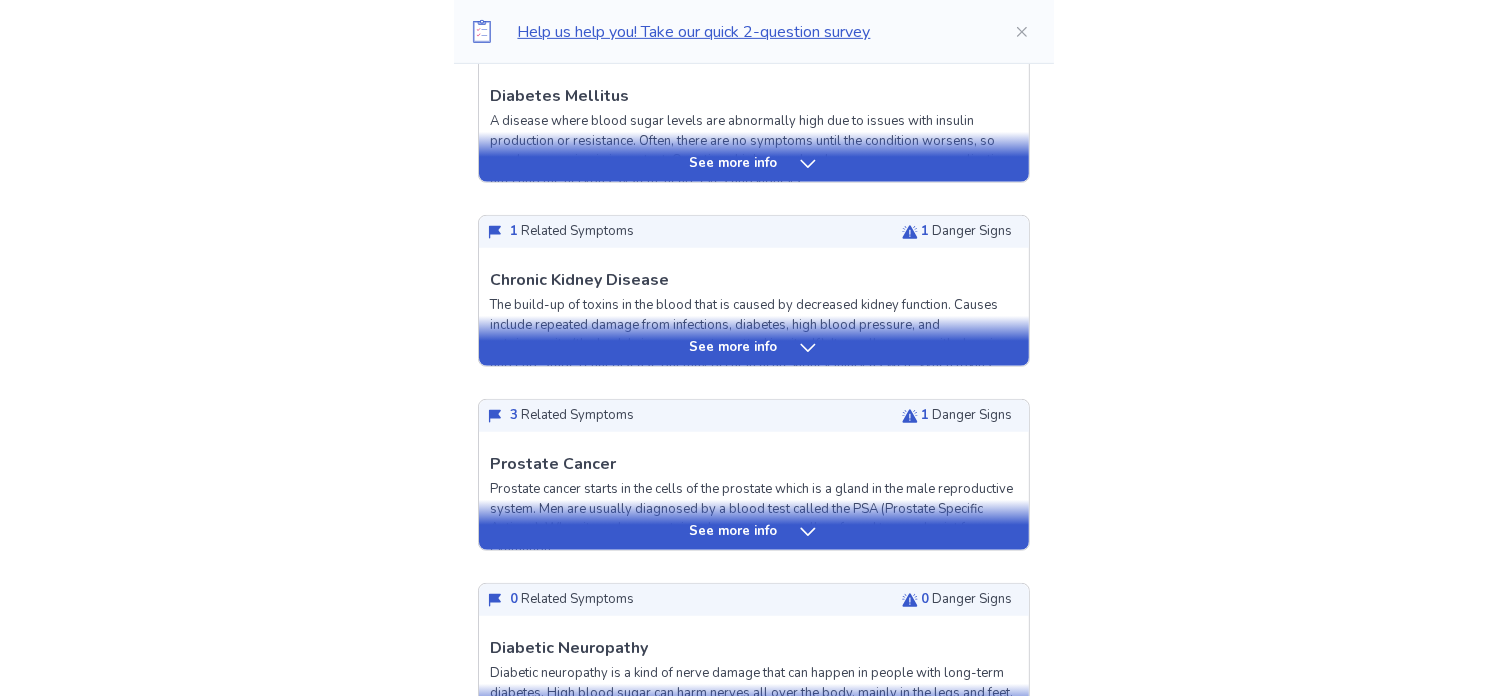 click on "See more info" at bounding box center [734, 532] 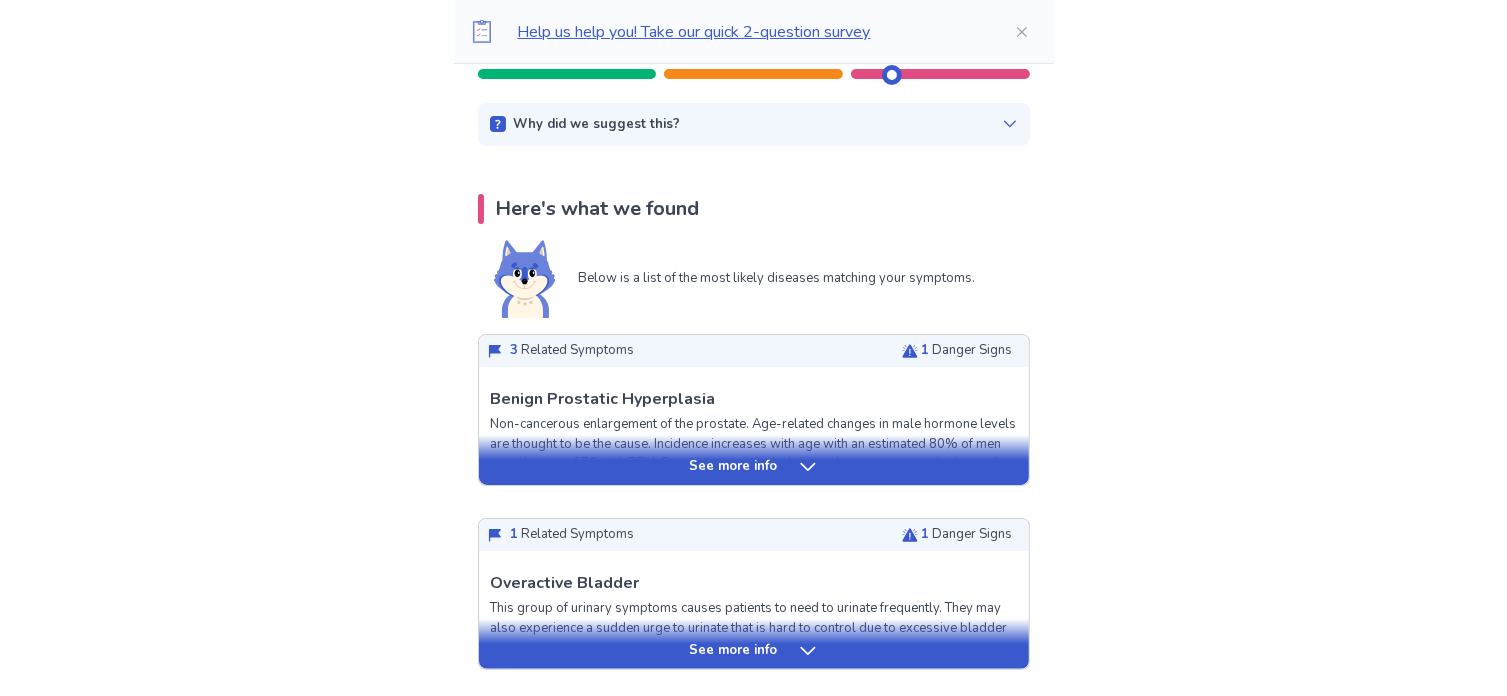 scroll, scrollTop: 0, scrollLeft: 0, axis: both 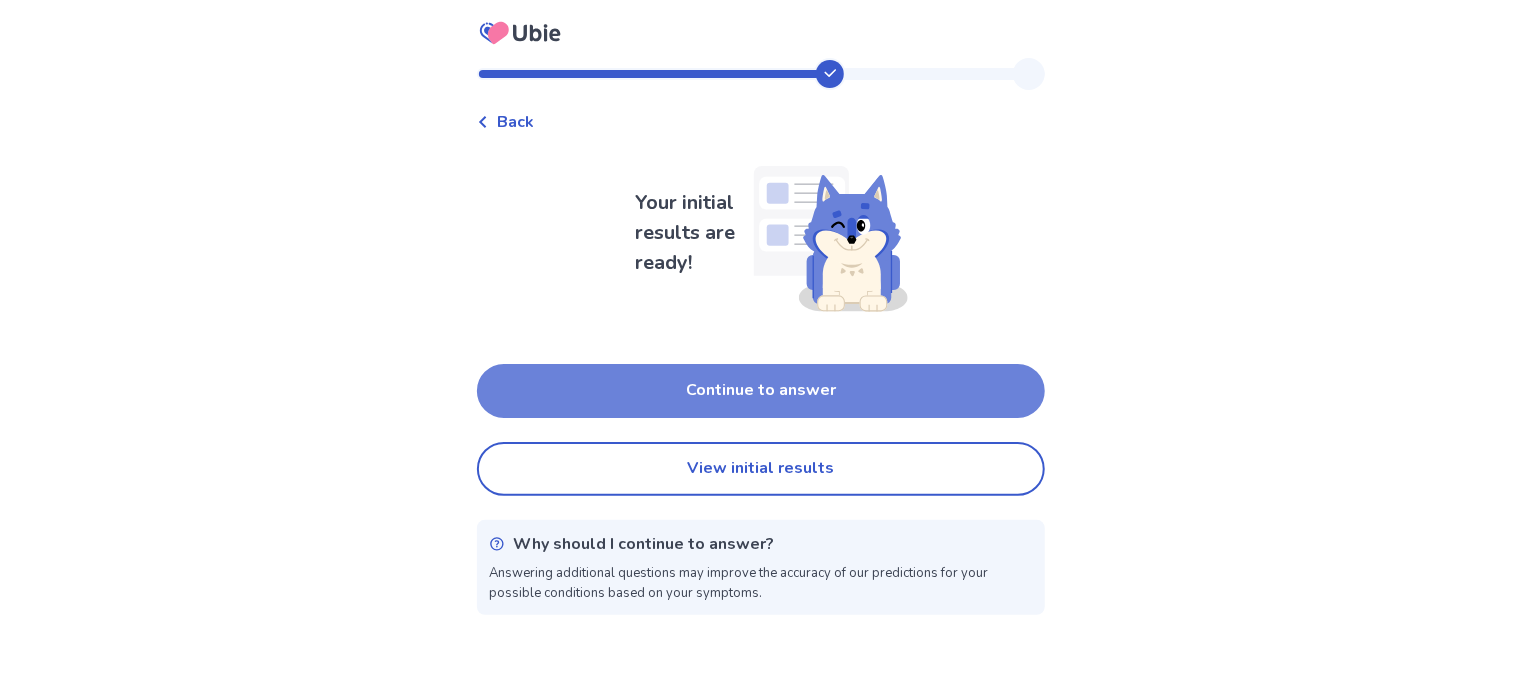 click on "Continue to answer" at bounding box center (761, 391) 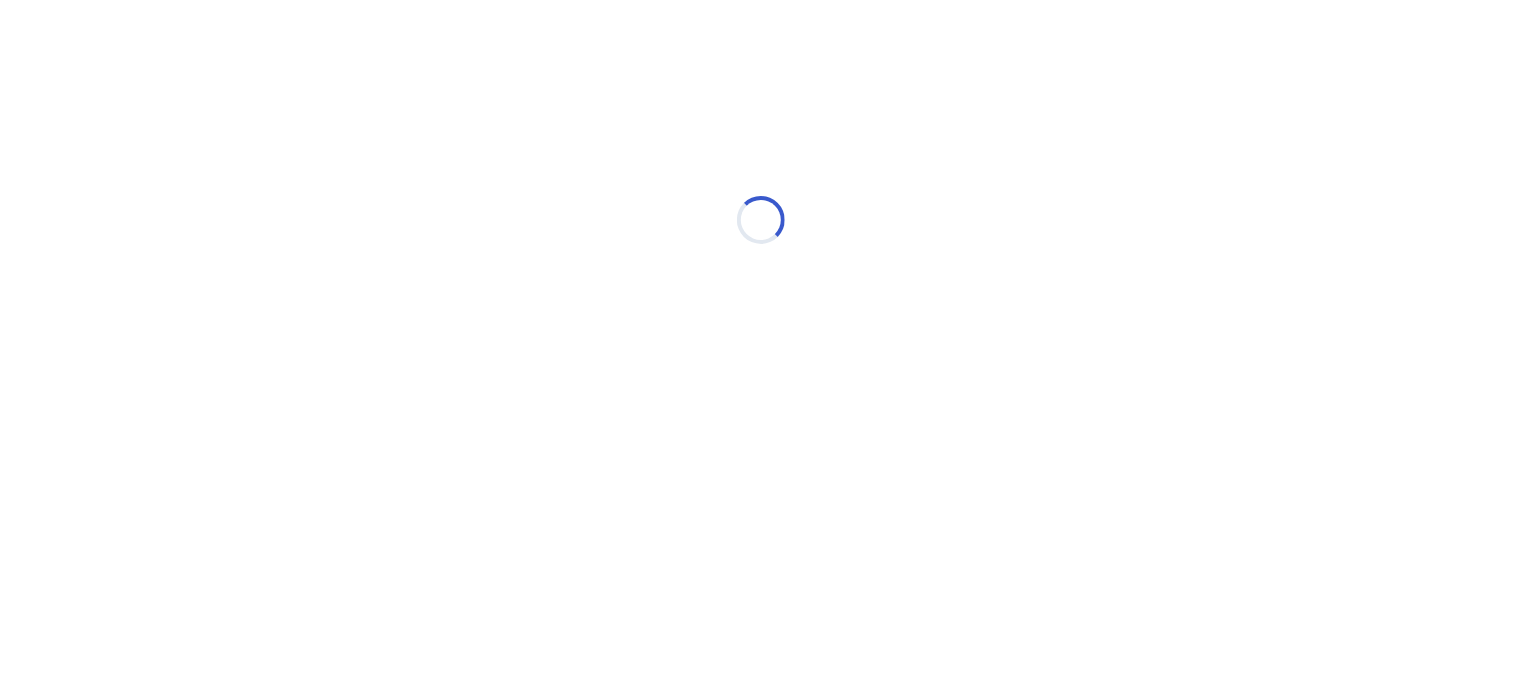 select on "*" 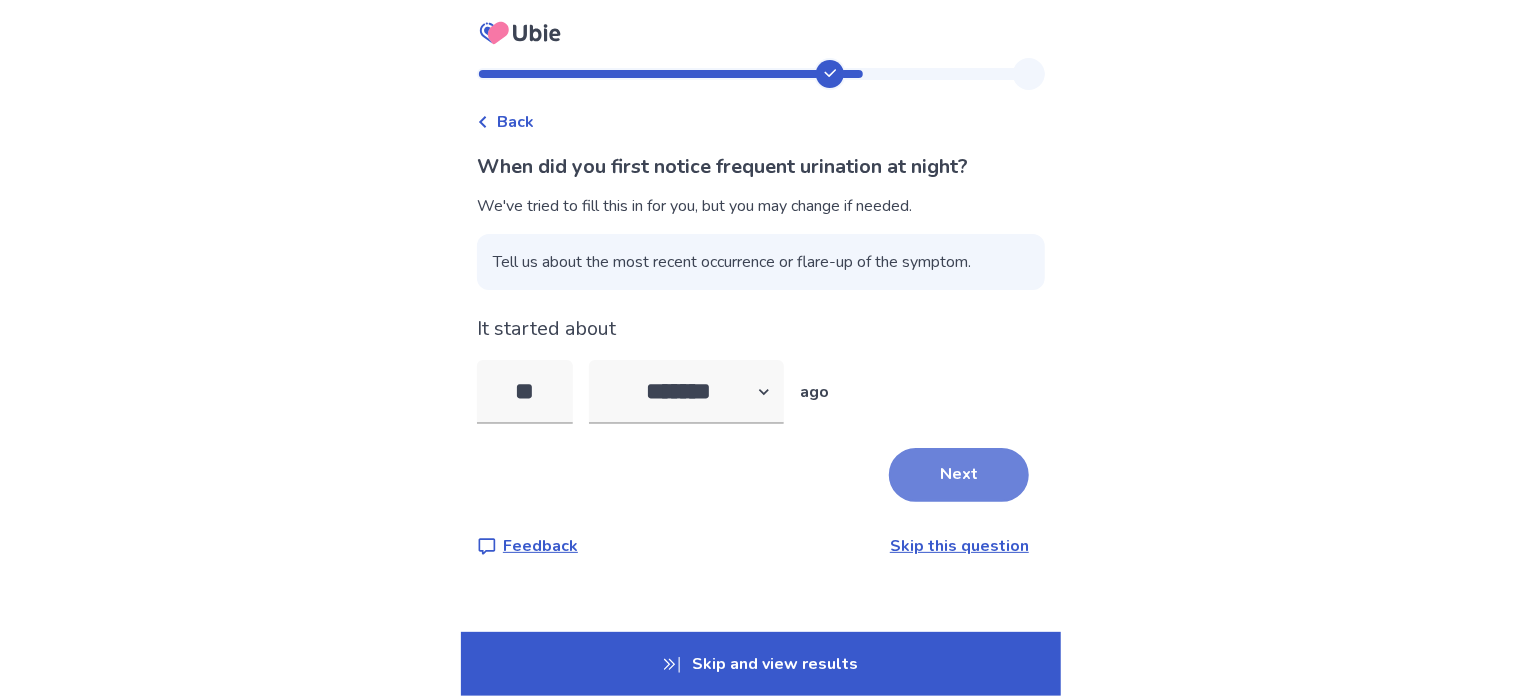click on "Next" at bounding box center (959, 475) 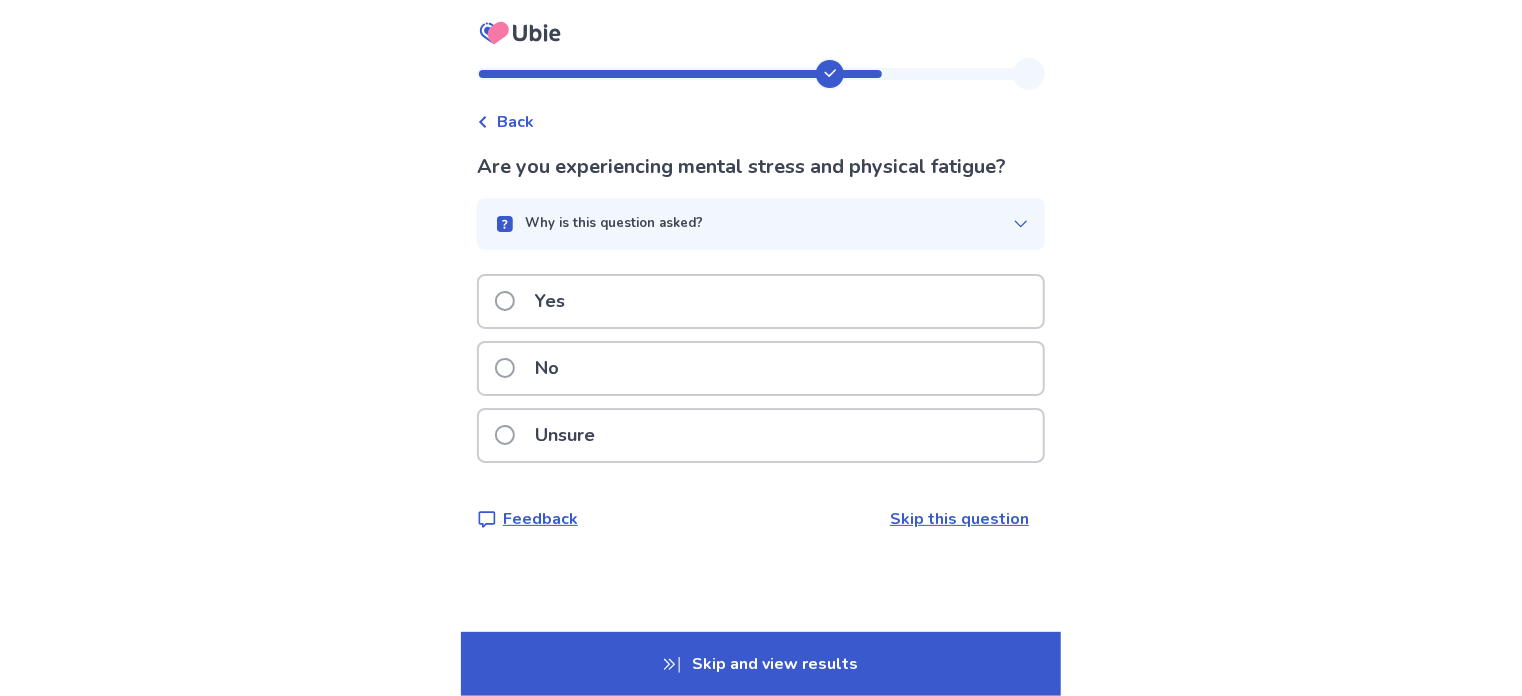 click at bounding box center [505, 368] 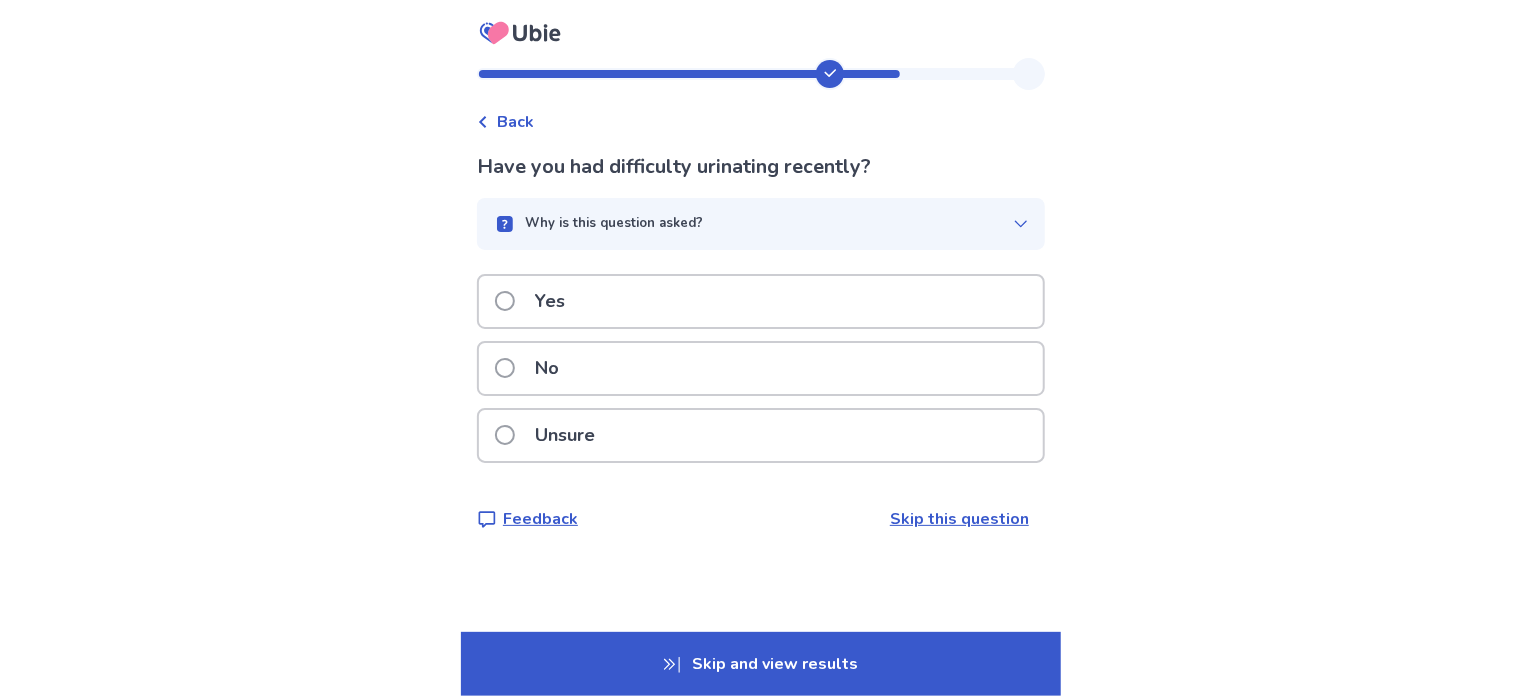 click at bounding box center (505, 368) 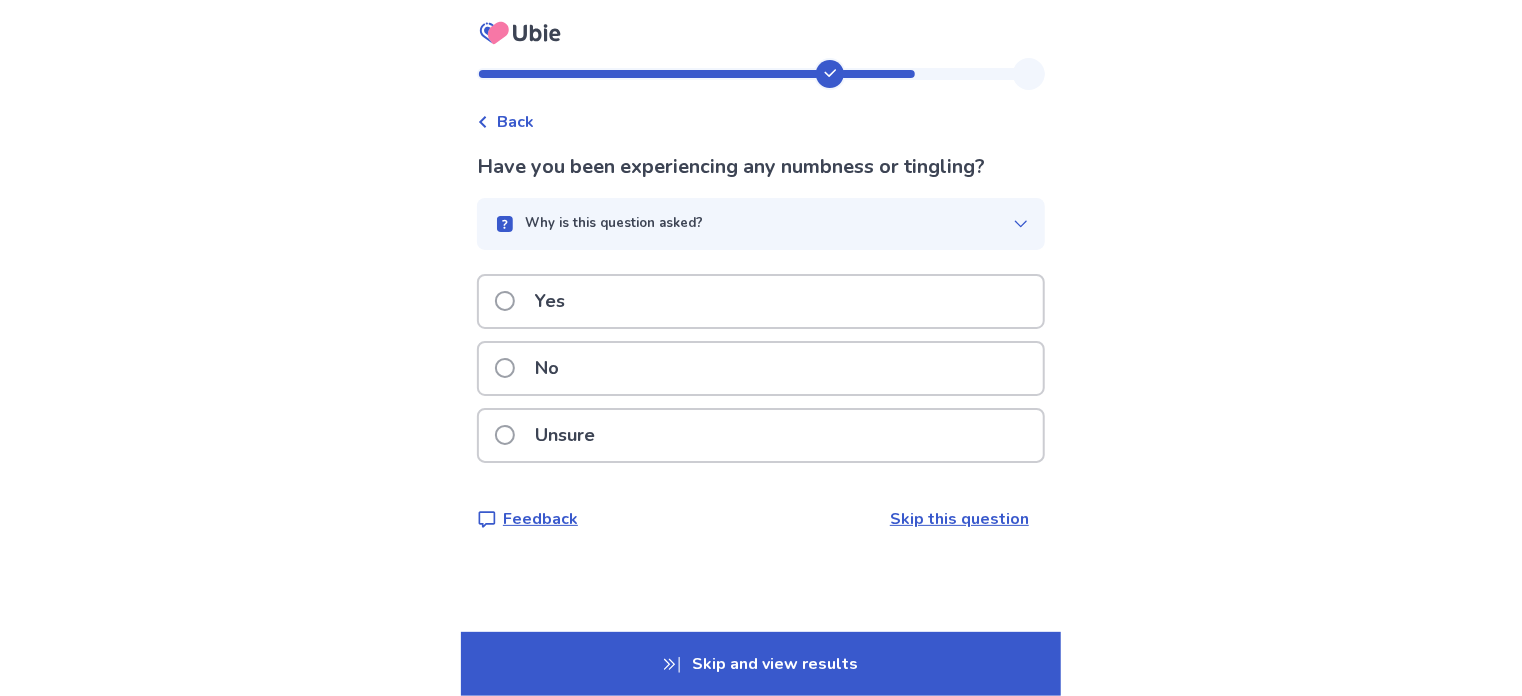 click at bounding box center (505, 368) 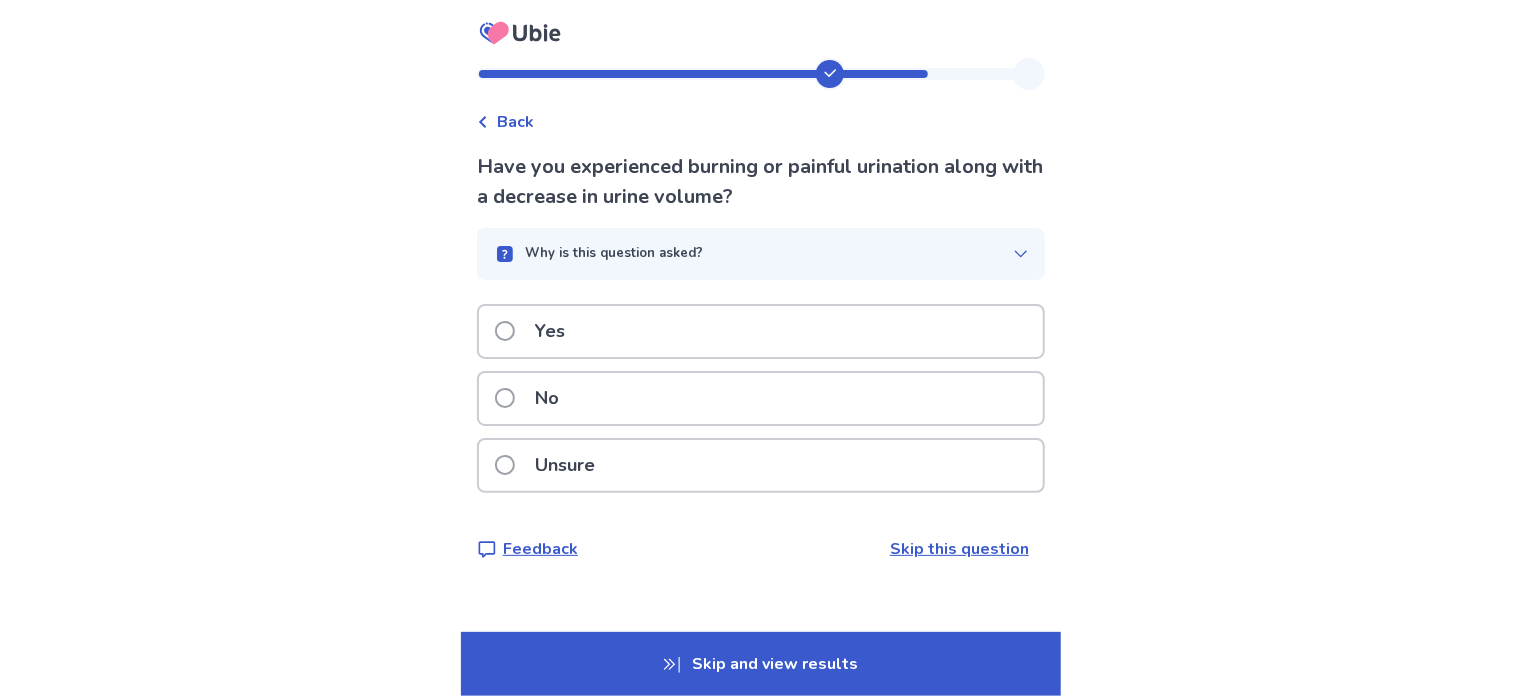 click at bounding box center [505, 398] 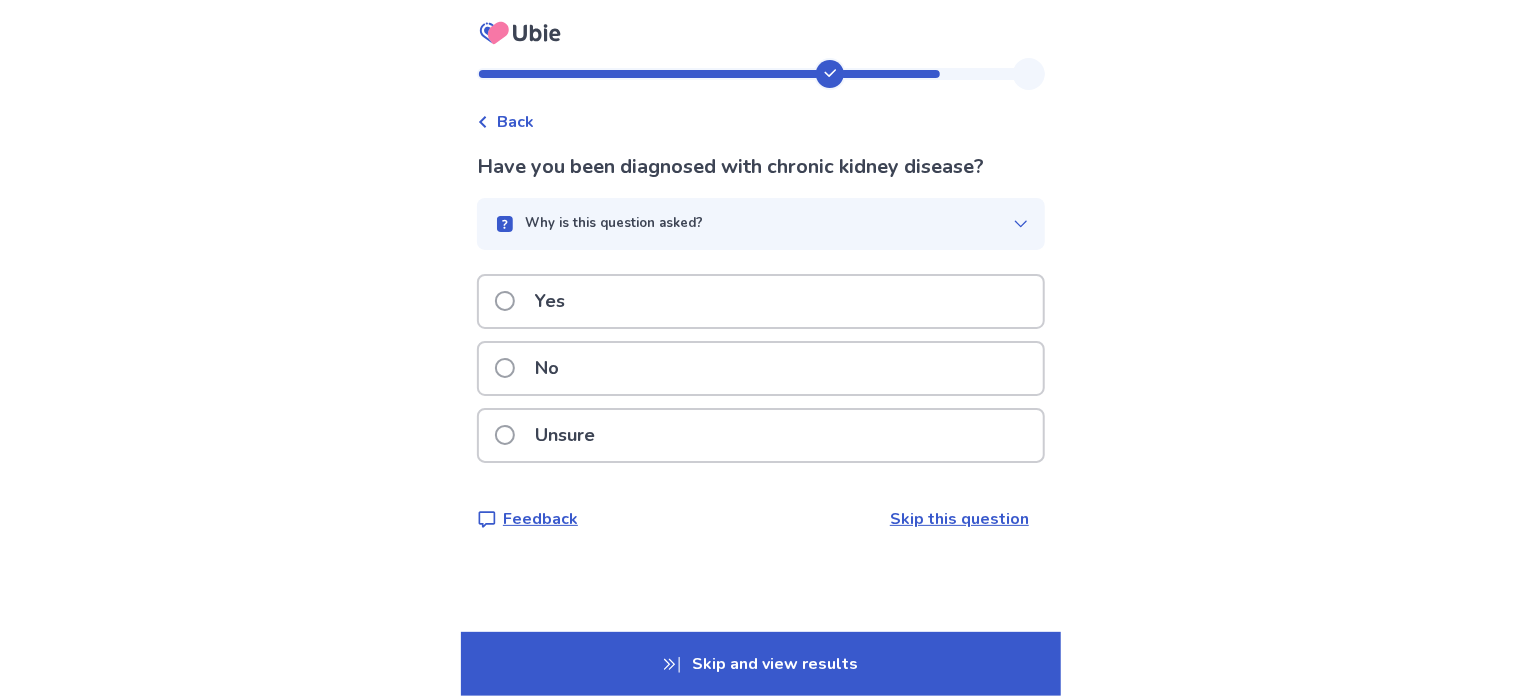click at bounding box center (505, 368) 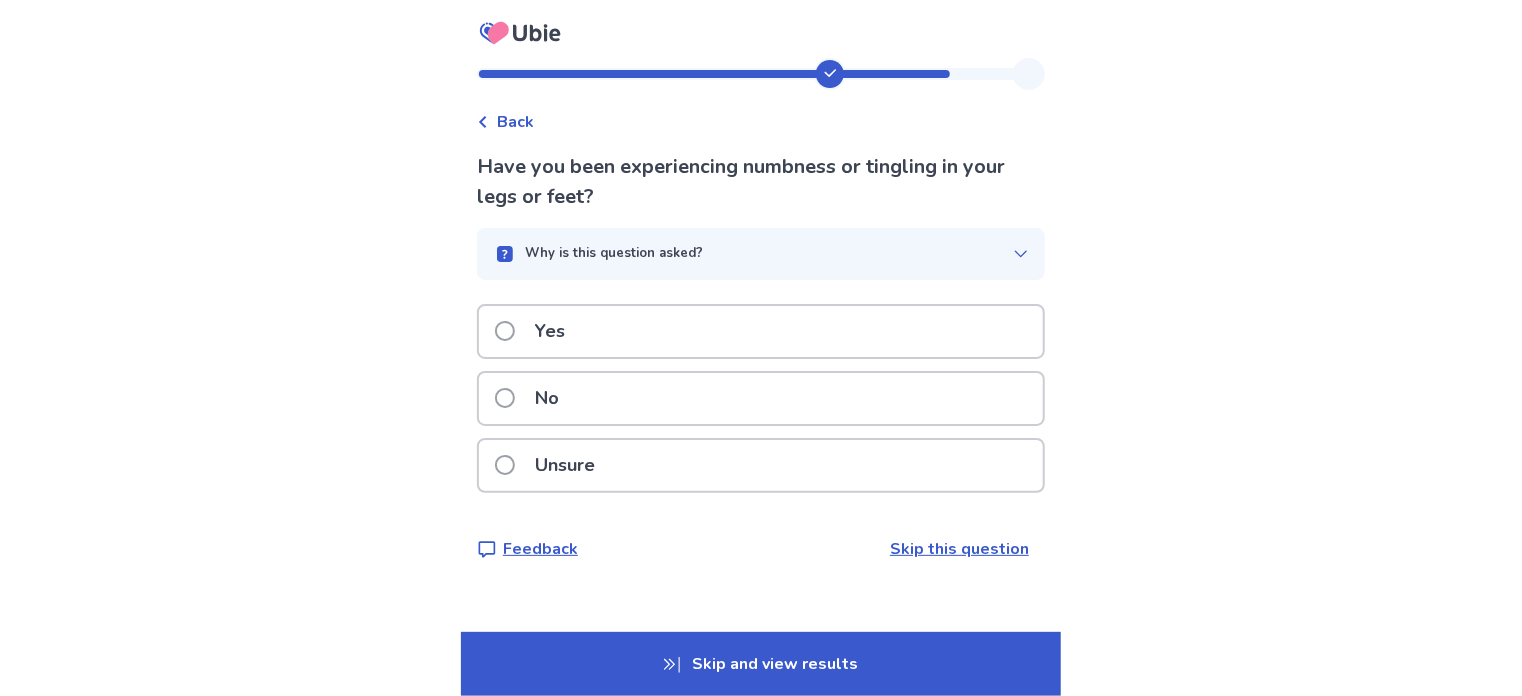 click at bounding box center [505, 398] 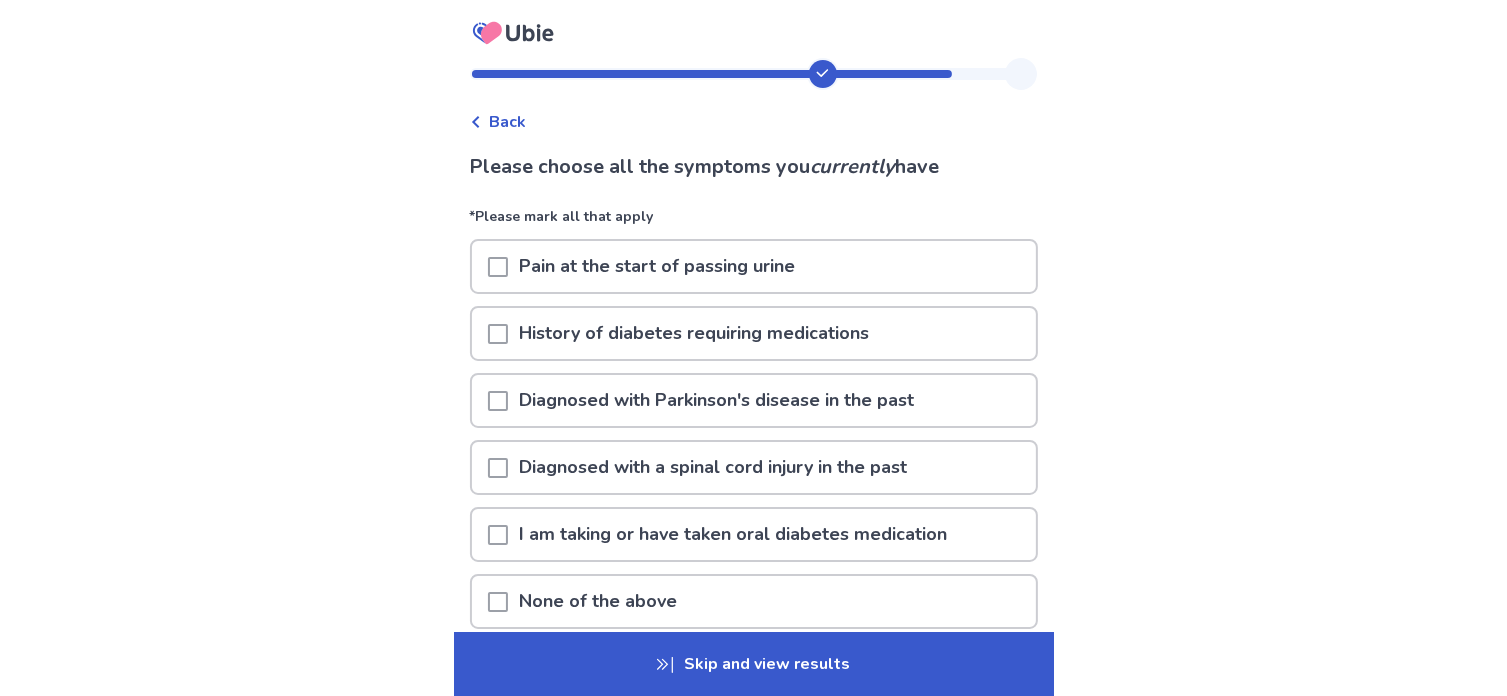click at bounding box center [498, 602] 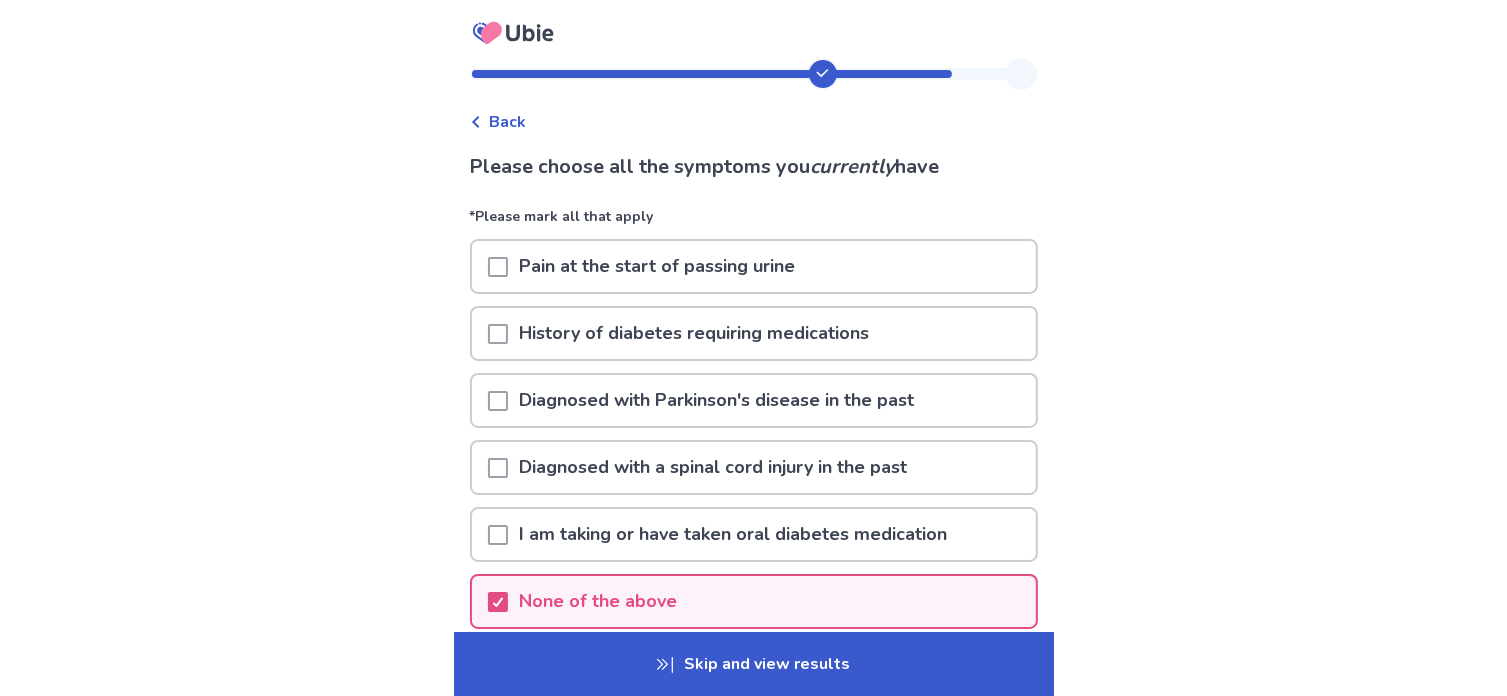 scroll, scrollTop: 100, scrollLeft: 0, axis: vertical 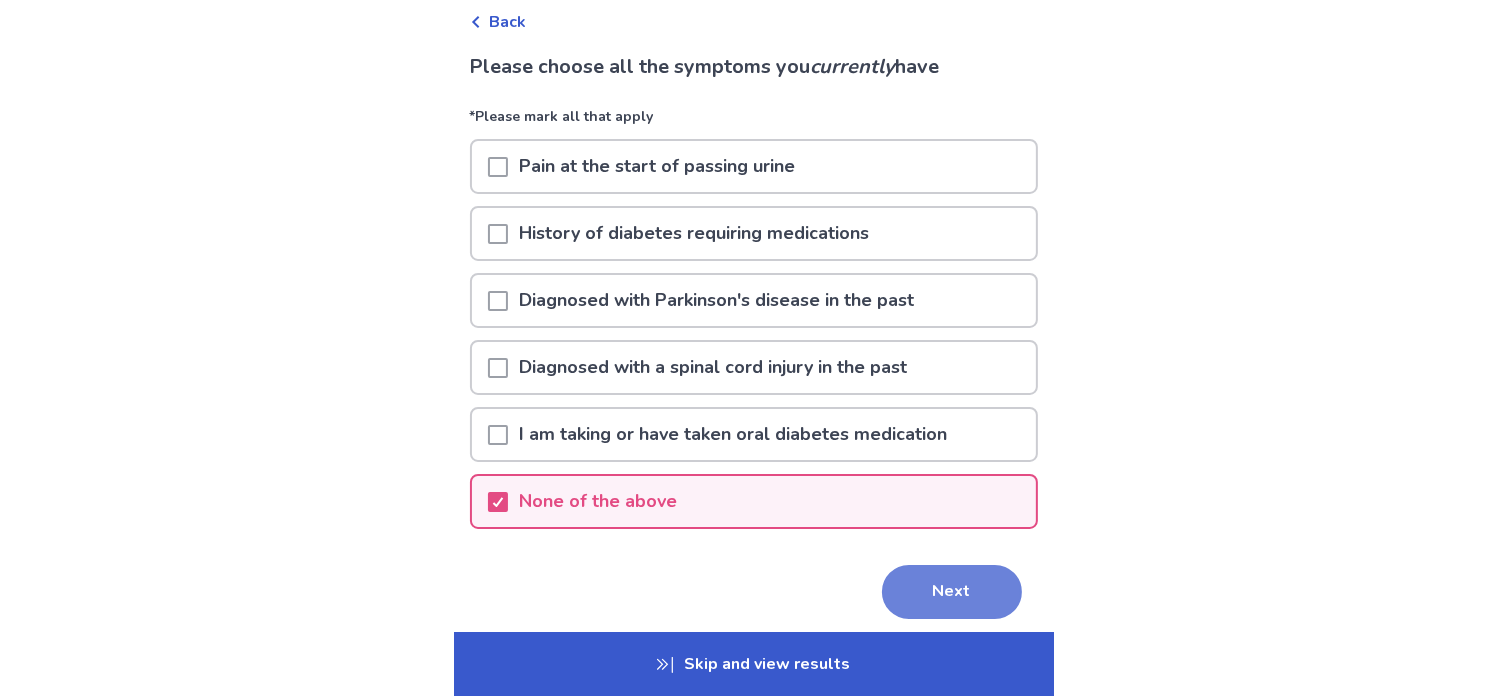 click on "Next" at bounding box center [952, 592] 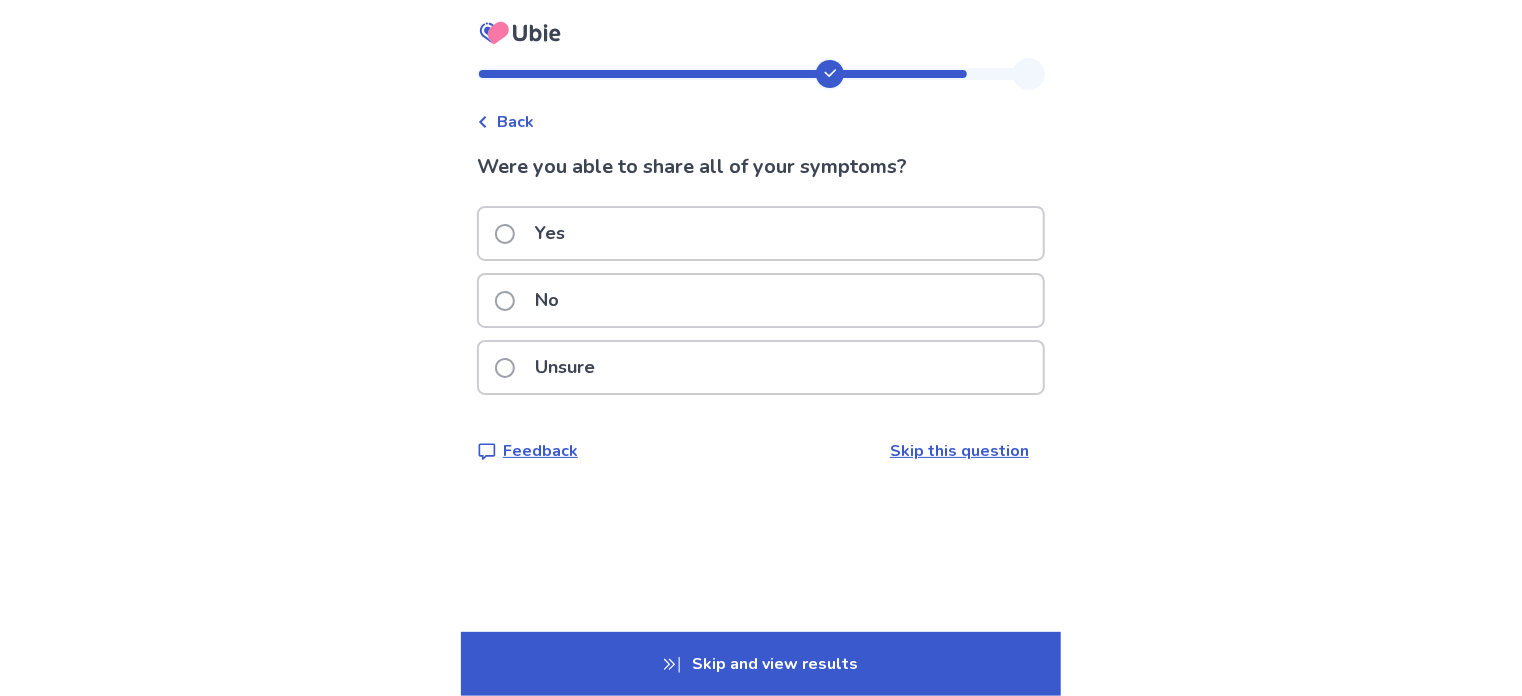 click at bounding box center (505, 234) 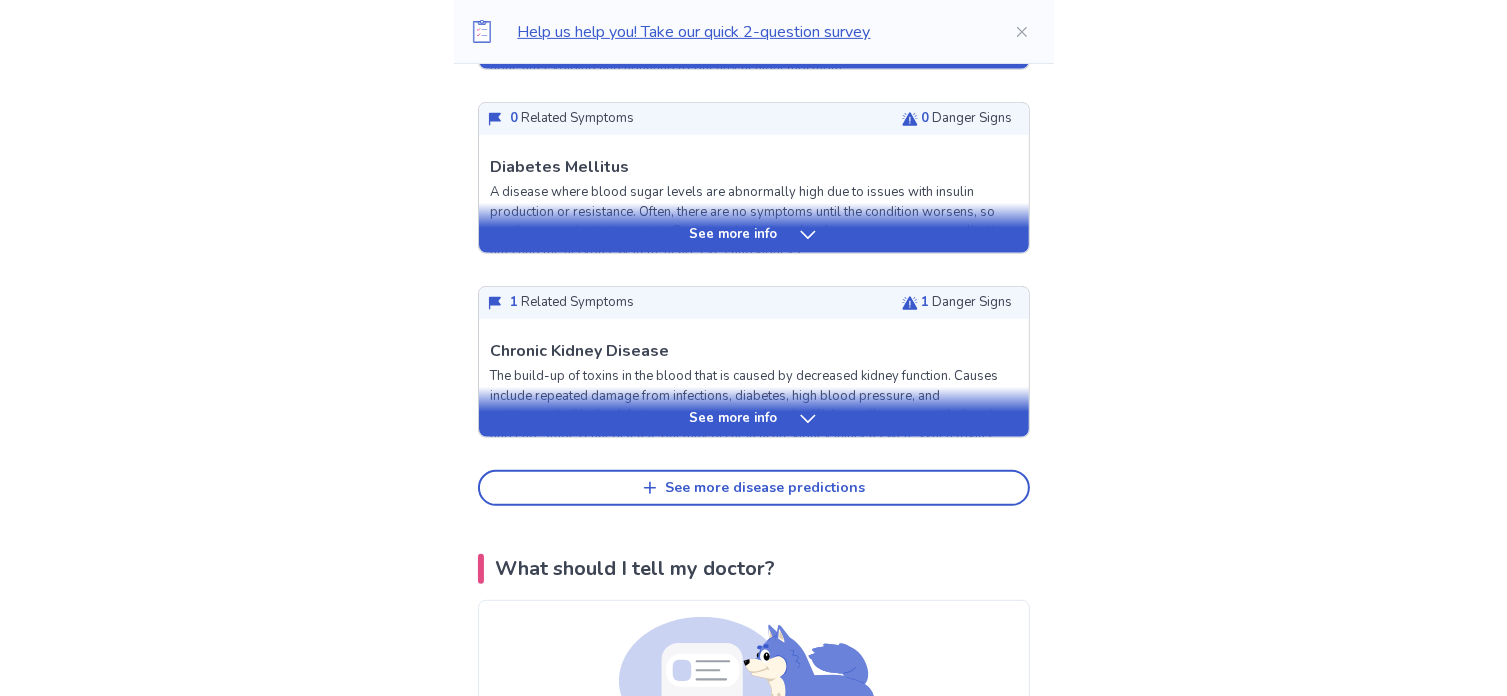 scroll, scrollTop: 1000, scrollLeft: 0, axis: vertical 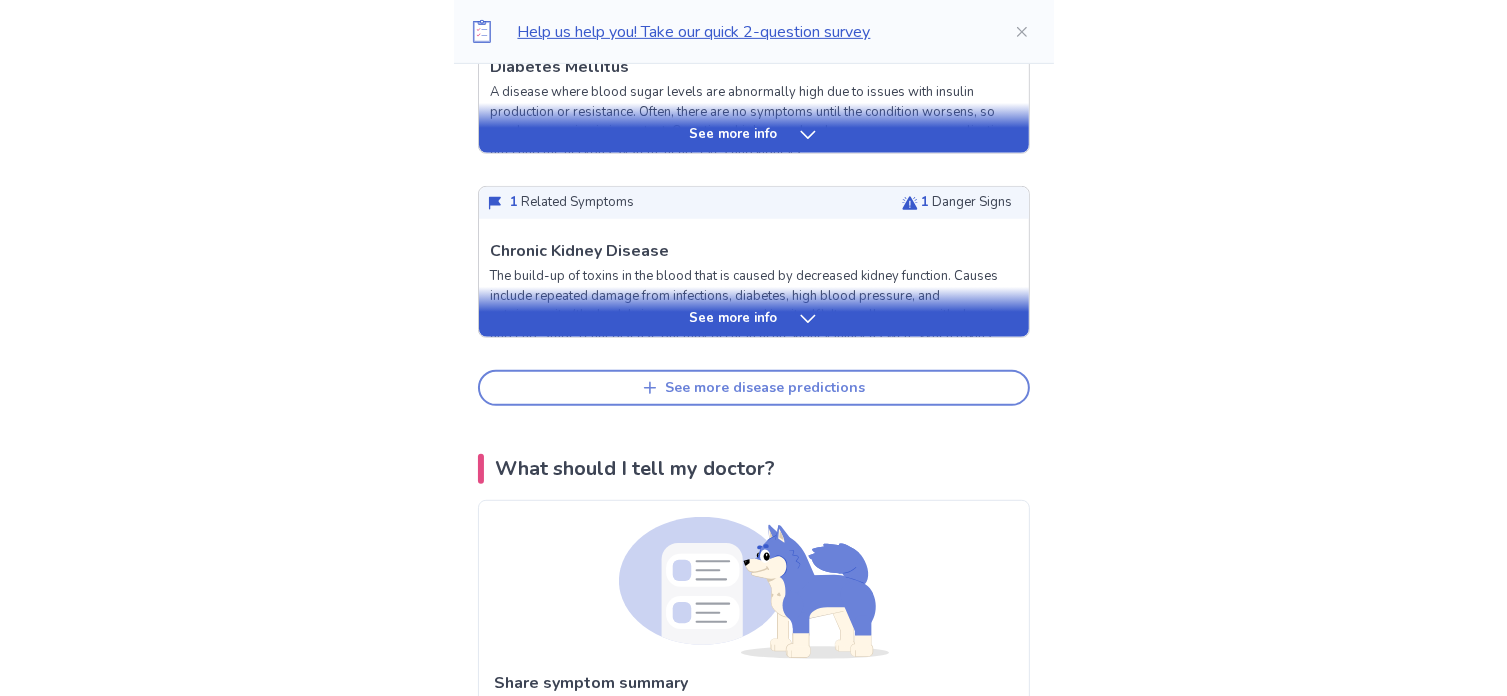 click on "See more disease predictions" at bounding box center (766, 388) 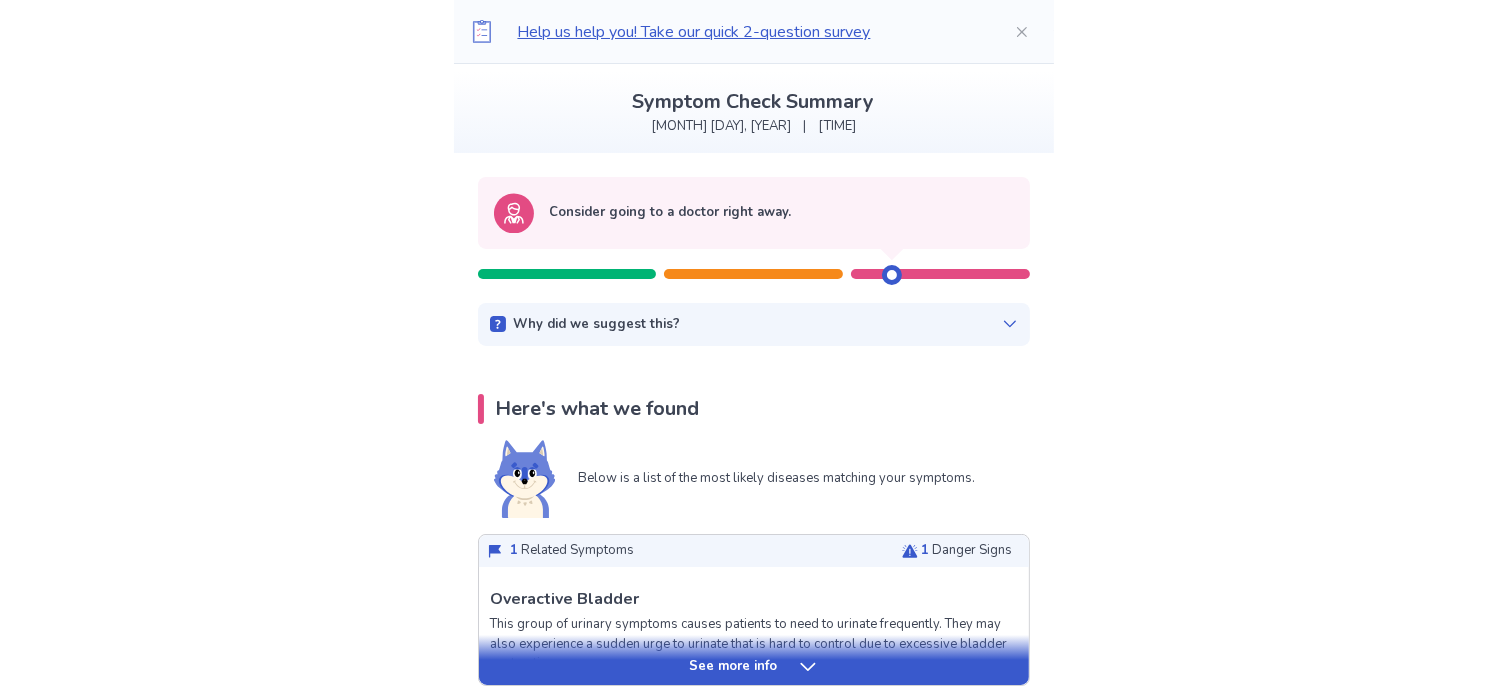 scroll, scrollTop: 0, scrollLeft: 0, axis: both 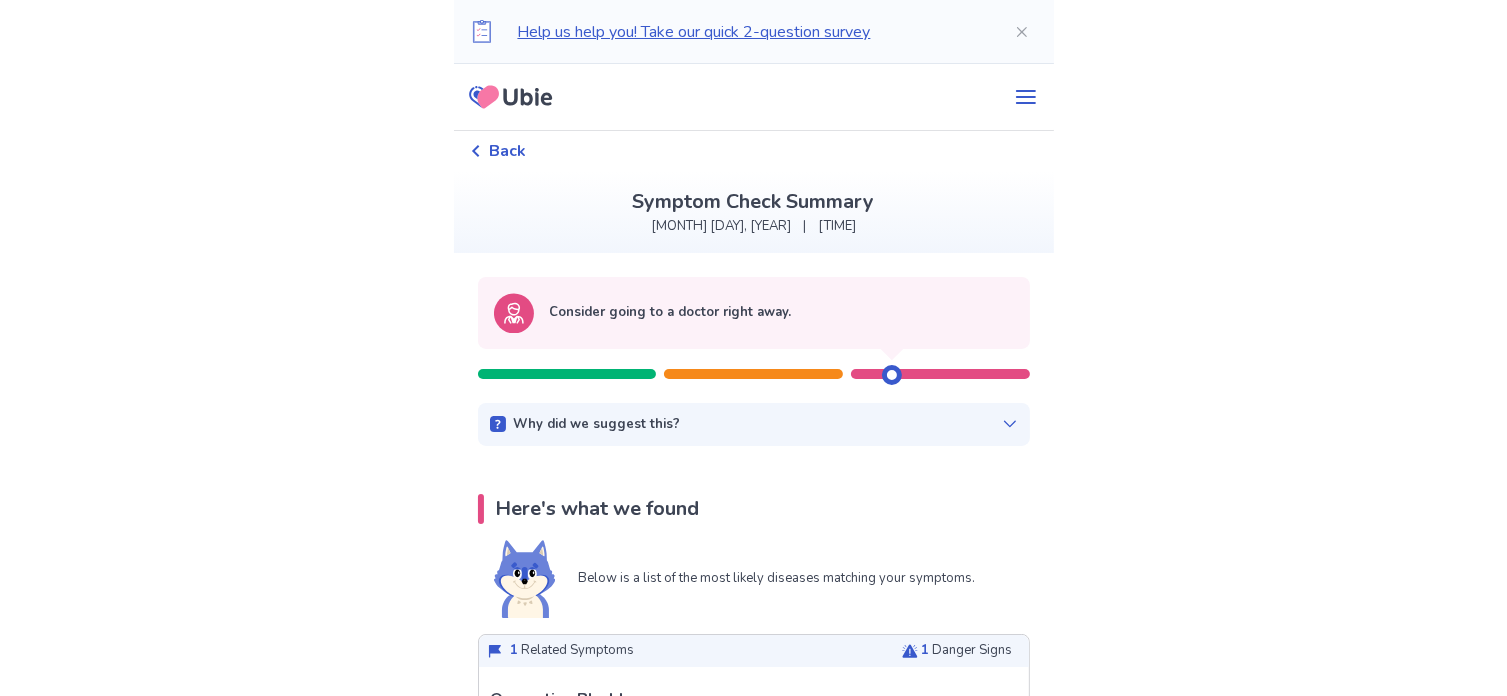 drag, startPoint x: 885, startPoint y: 371, endPoint x: 816, endPoint y: 364, distance: 69.354164 